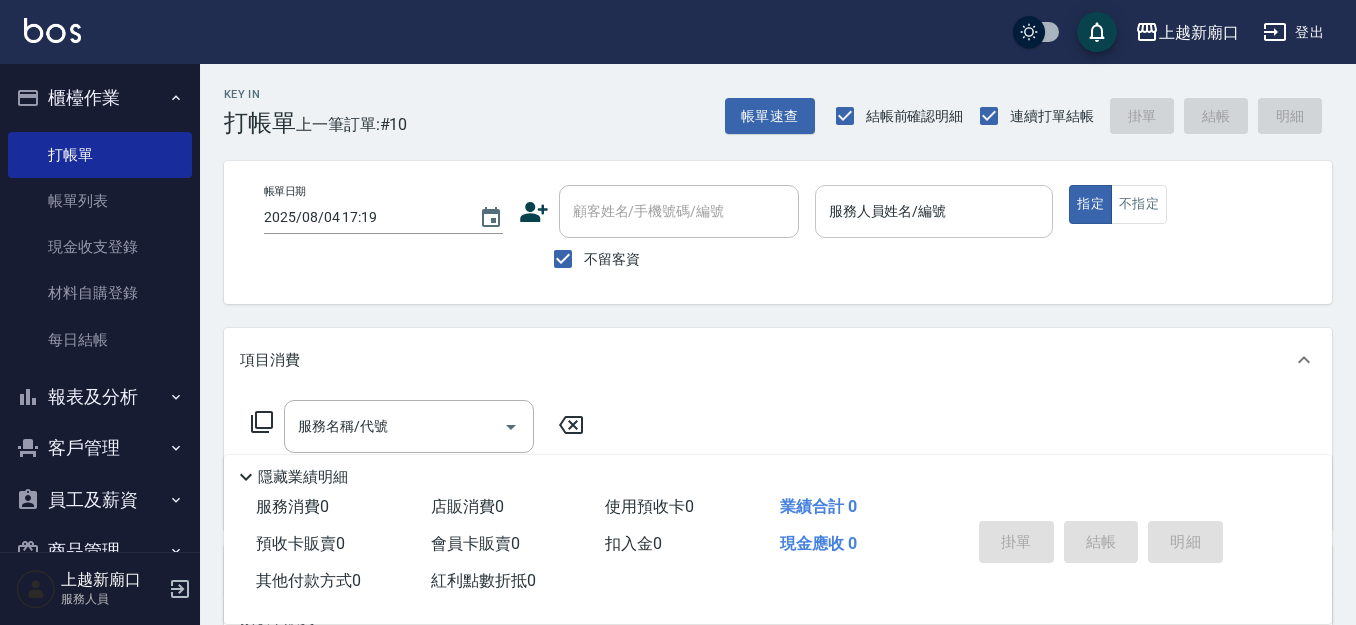 scroll, scrollTop: 0, scrollLeft: 0, axis: both 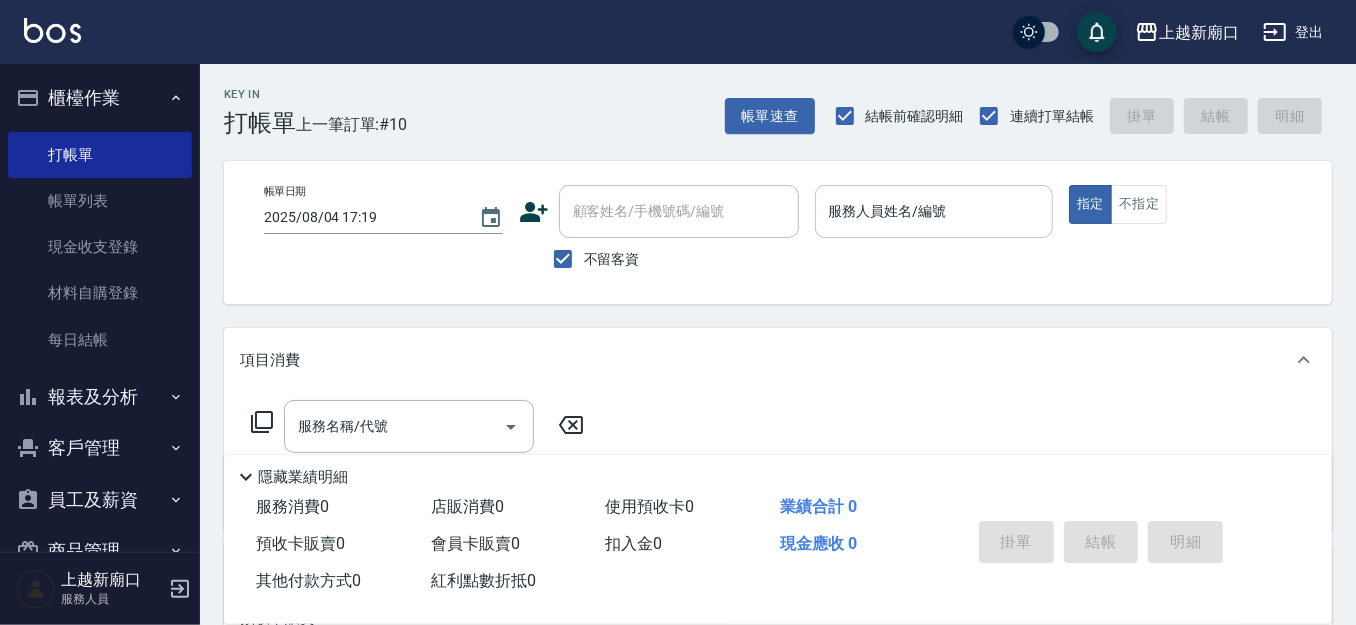click on "服務人員姓名/編號" at bounding box center [934, 211] 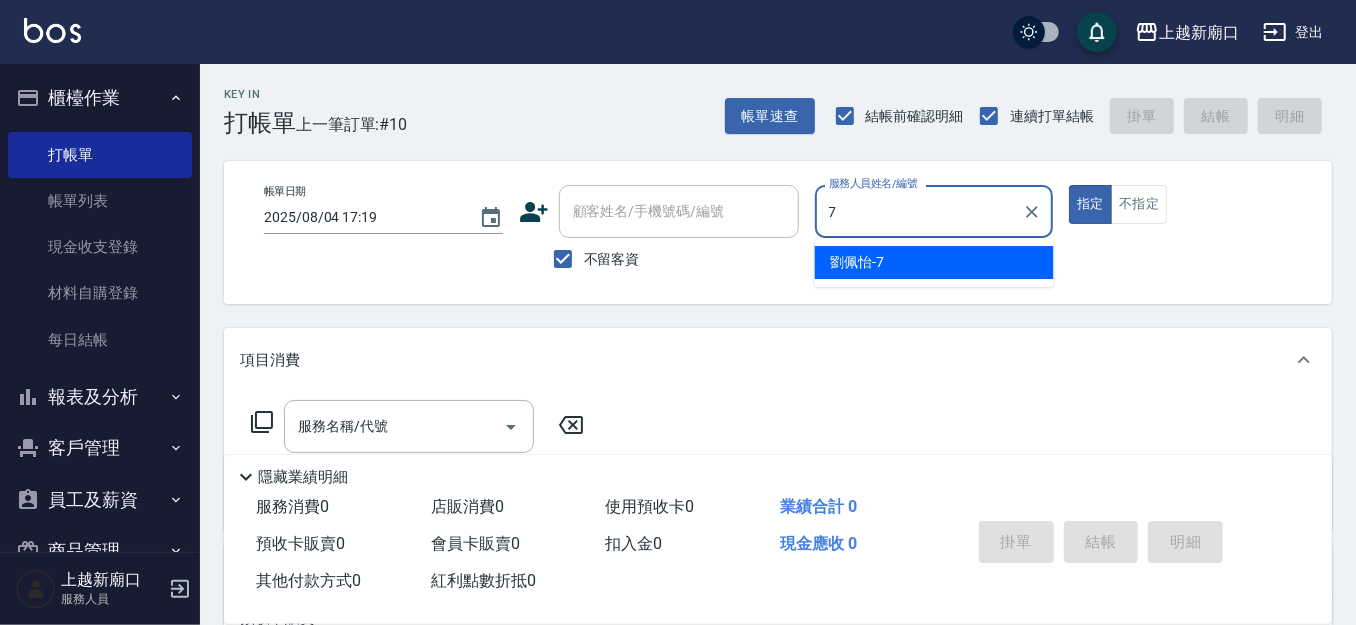 type on "劉佩怡-7" 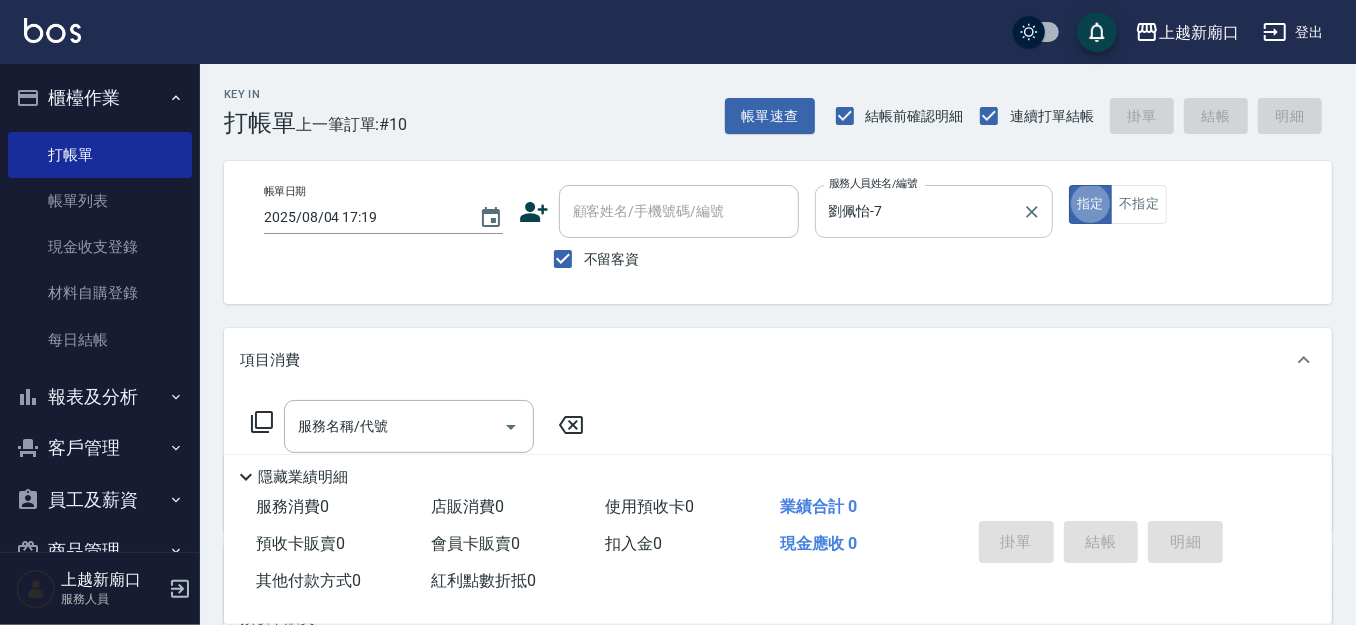 type on "true" 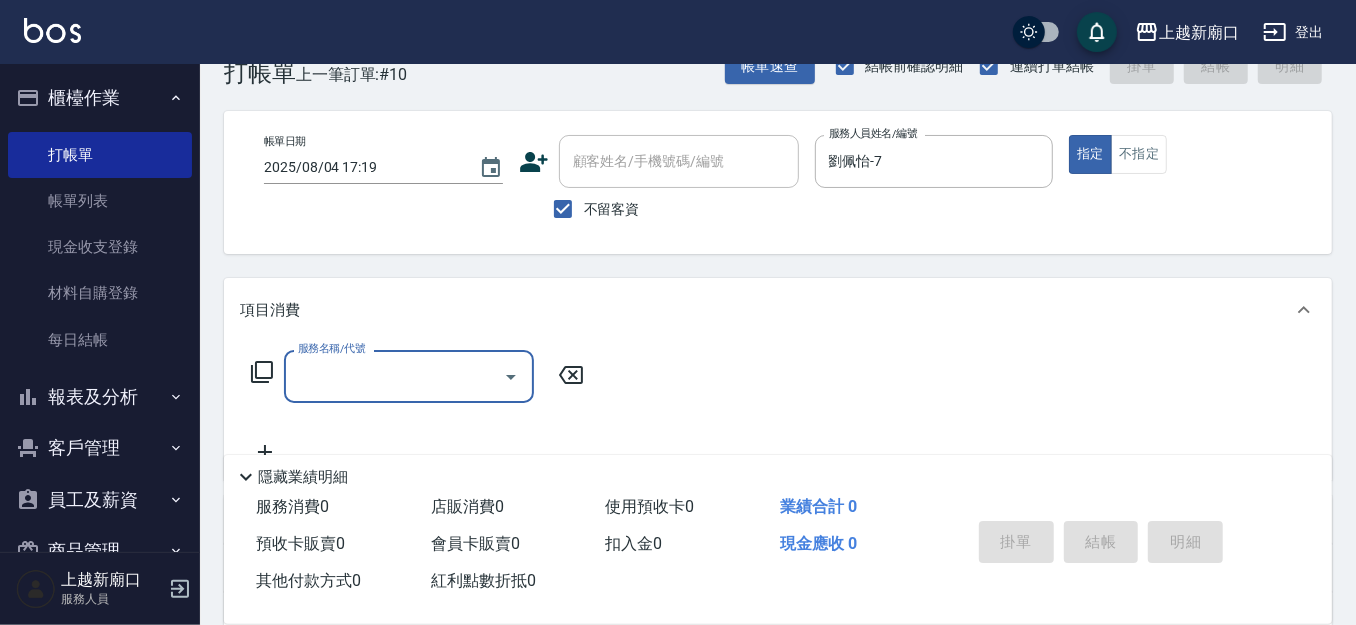 scroll, scrollTop: 53, scrollLeft: 0, axis: vertical 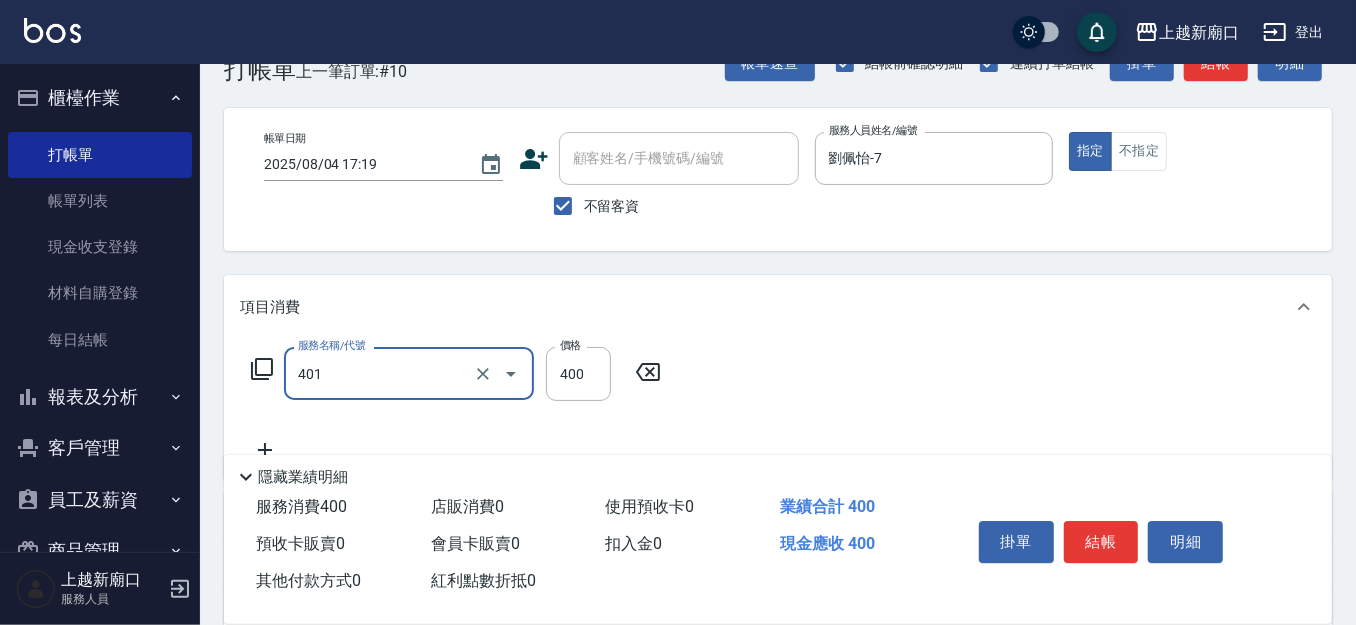 type on "剪髮(401)" 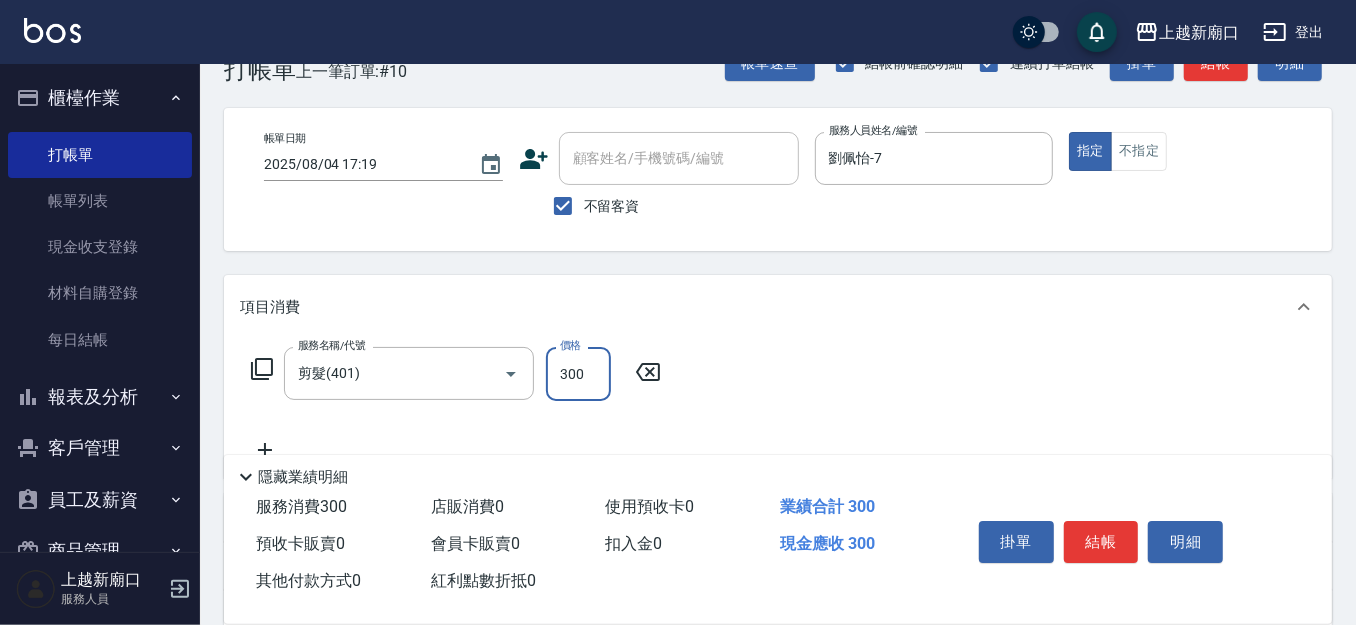 type on "300" 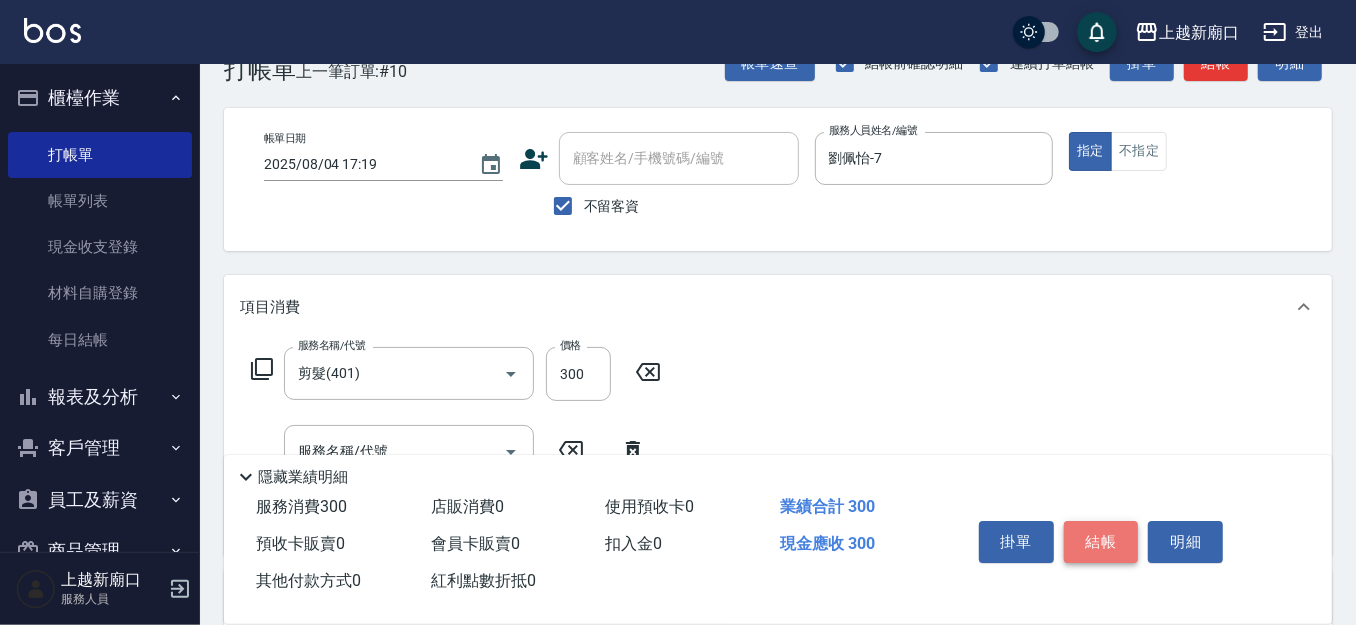 click on "結帳" at bounding box center (1101, 542) 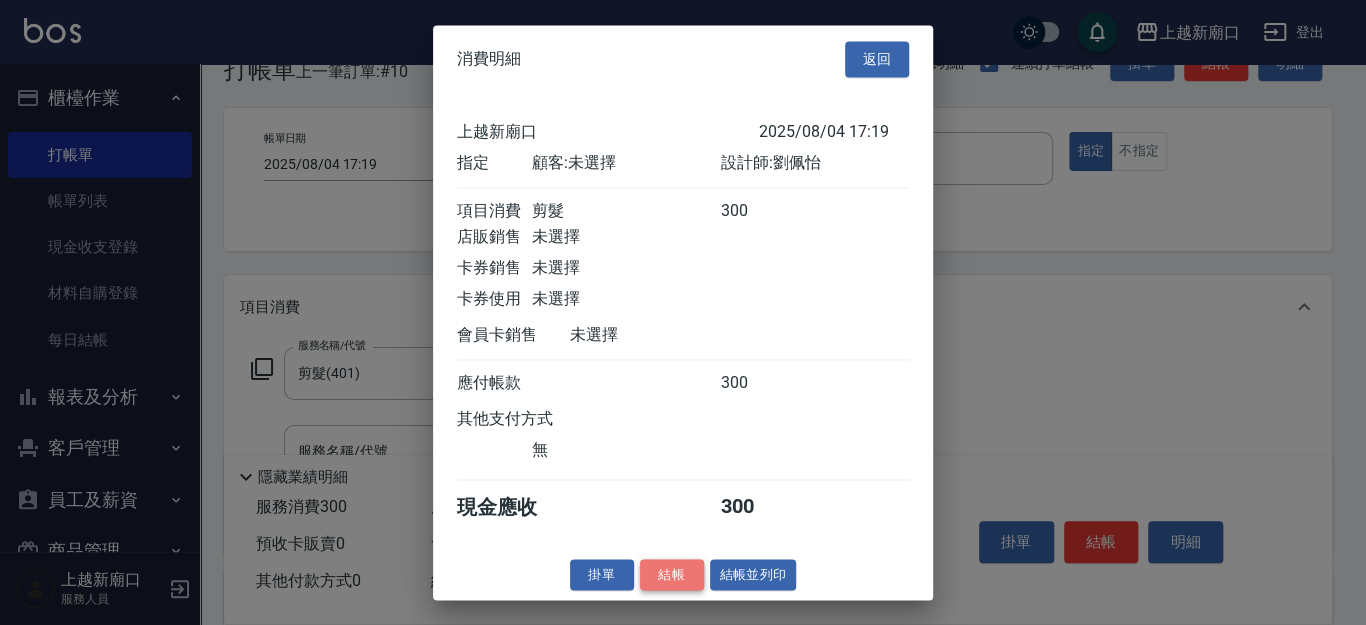 click on "結帳" at bounding box center (672, 574) 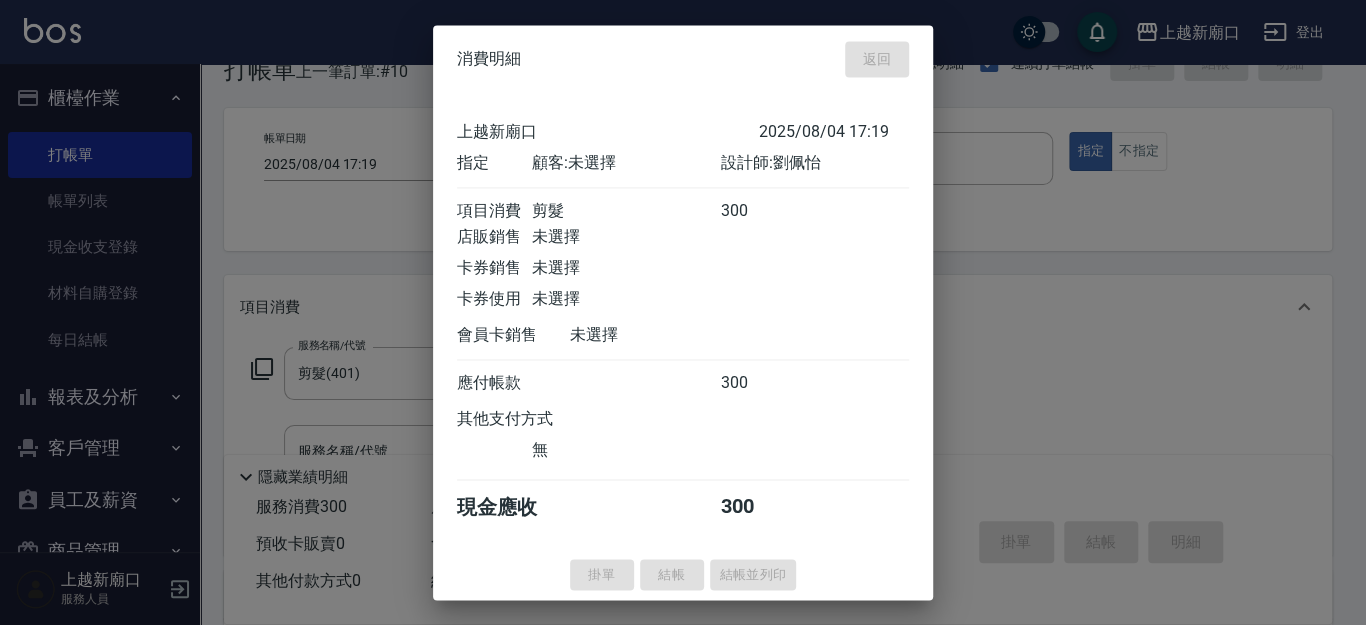 type on "2025/08/04 18:58" 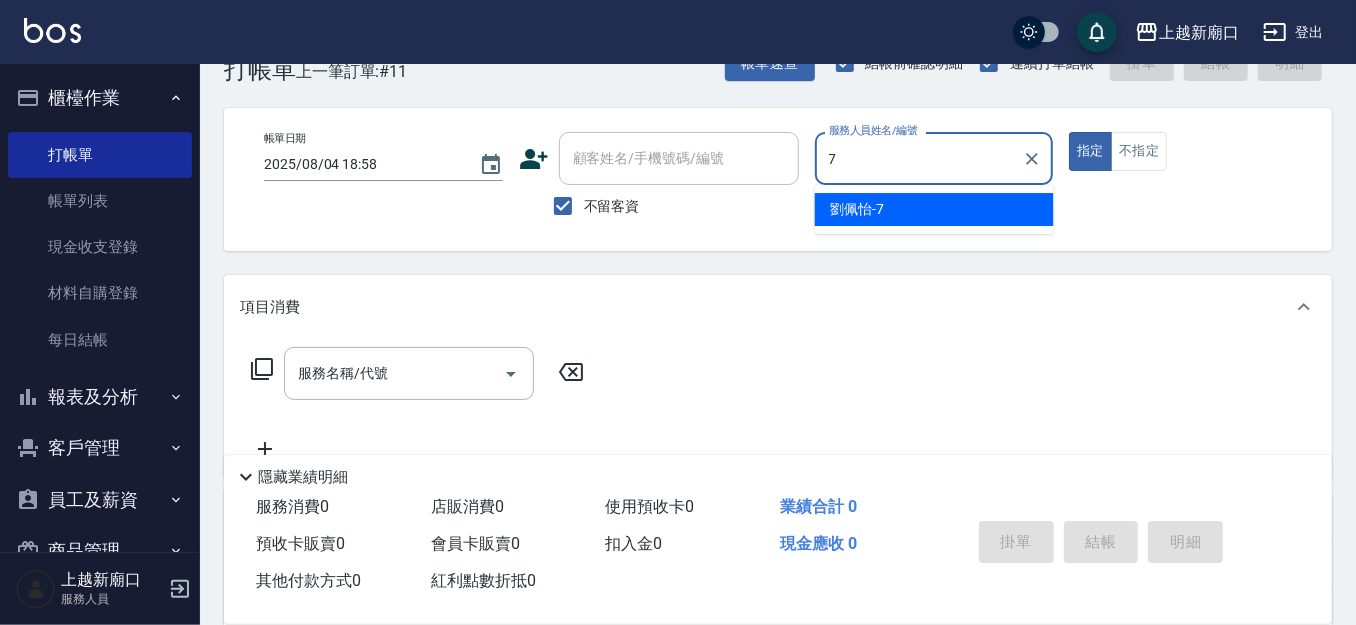 type on "劉佩怡-7" 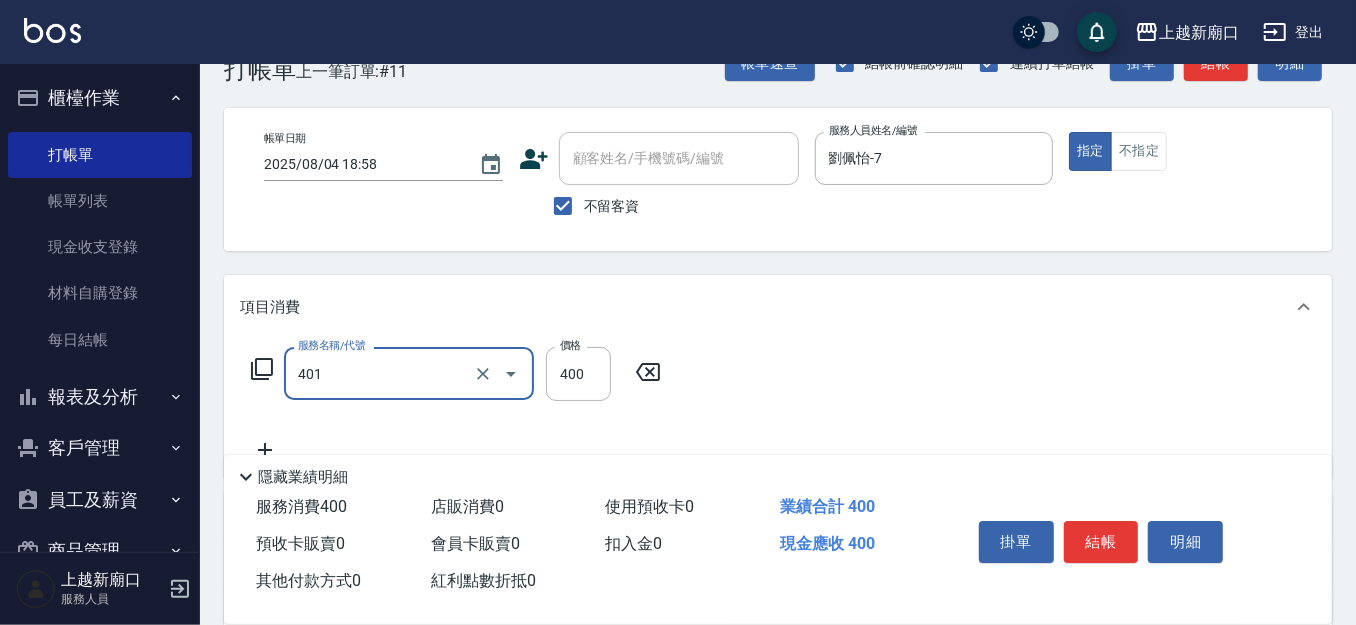 type on "剪髮(401)" 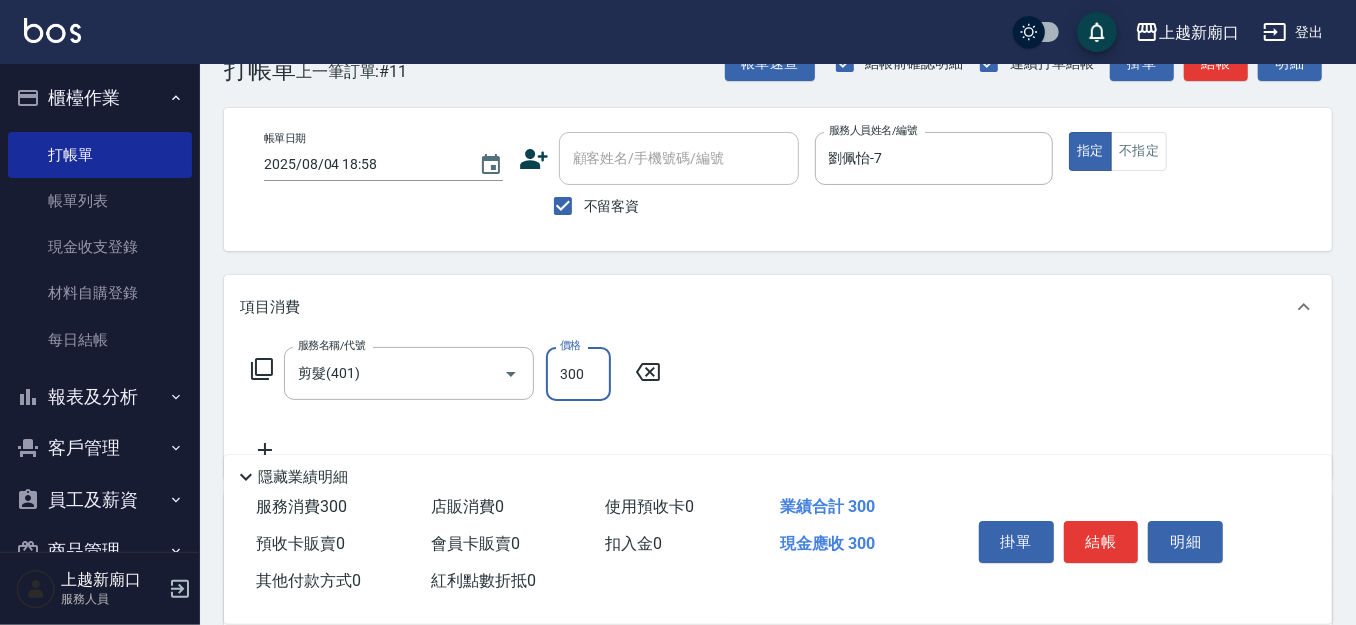 type on "300" 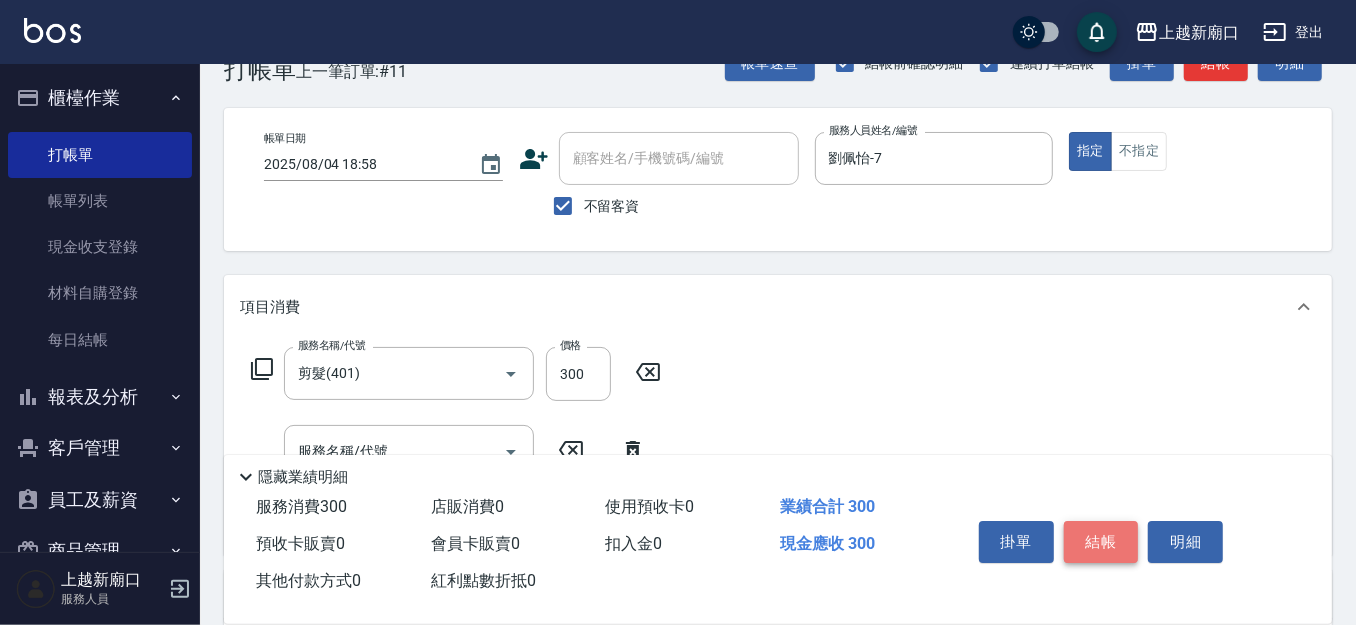 click on "結帳" at bounding box center (1101, 542) 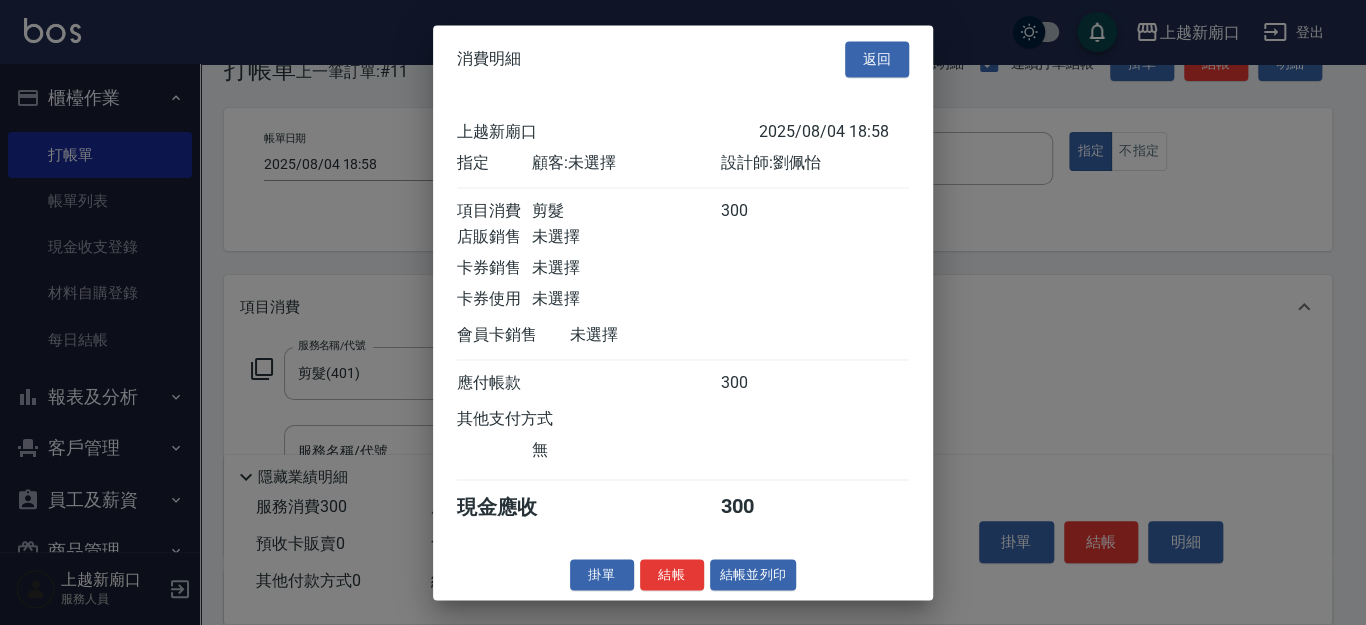 click on "消費明細 返回 上越新廟口 2025/08/04 18:58 指定 顧客: 未選擇 設計師: 劉佩怡 項目消費 剪髮 300 店販銷售 未選擇 卡券銷售 未選擇 卡券使用 未選擇 會員卡銷售 未選擇 應付帳款 300 其他支付方式 無 現金應收 300 掛單 結帳 結帳並列印 上越新廟口 結帳單 日期： 2025/08/04 18:58 帳單編號： 0 設計師: 劉佩怡 顧客： 未選擇 剪髮 300 x1 合計： 300 結帳： 扣入金： 0 入金餘額： 0 卡券金額： 0 付現金額： 300 上越新廟口 結帳單 日期： 2025/08/04 18:58 帳單編號： 設計師: 劉佩怡 顧客： 未選擇 名稱 單價 數量 小計 剪髮 300 1 300 合計： 300 扣入金： 0 入金餘額： 0 卡券金額： 0 付現金額： 300 謝謝惠顧,歡迎下次光臨!" at bounding box center [683, 312] 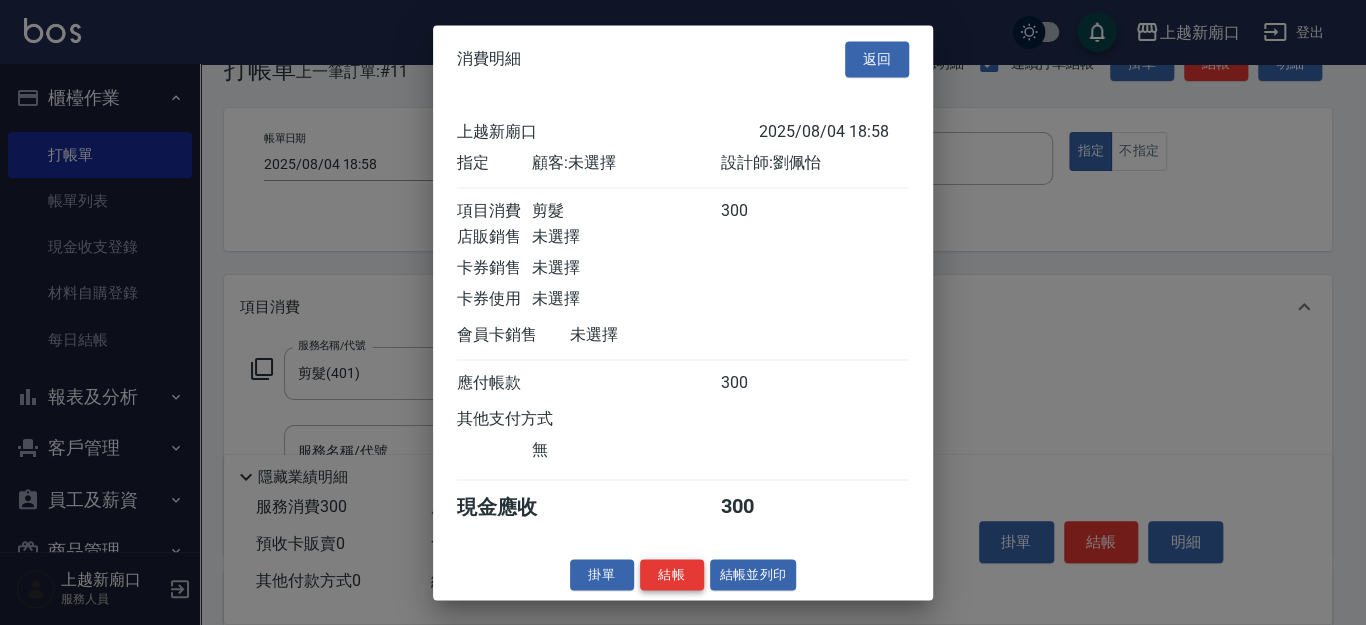 click on "結帳" at bounding box center [672, 574] 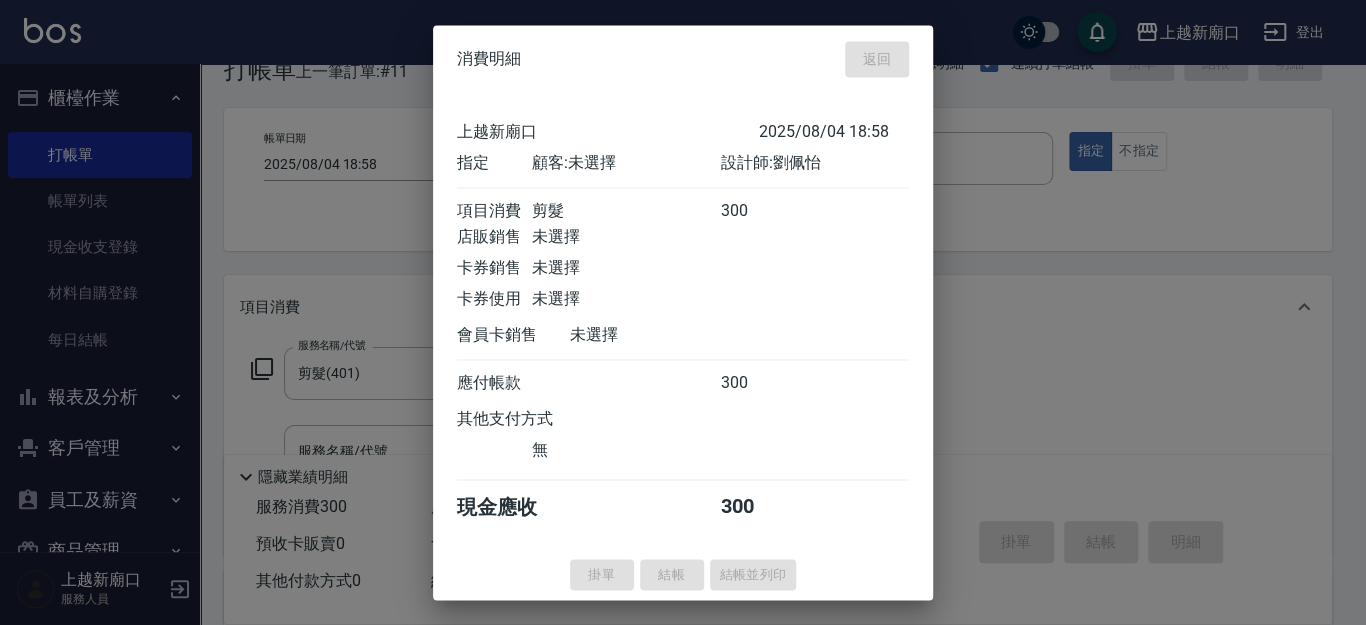 type on "2025/08/04 18:59" 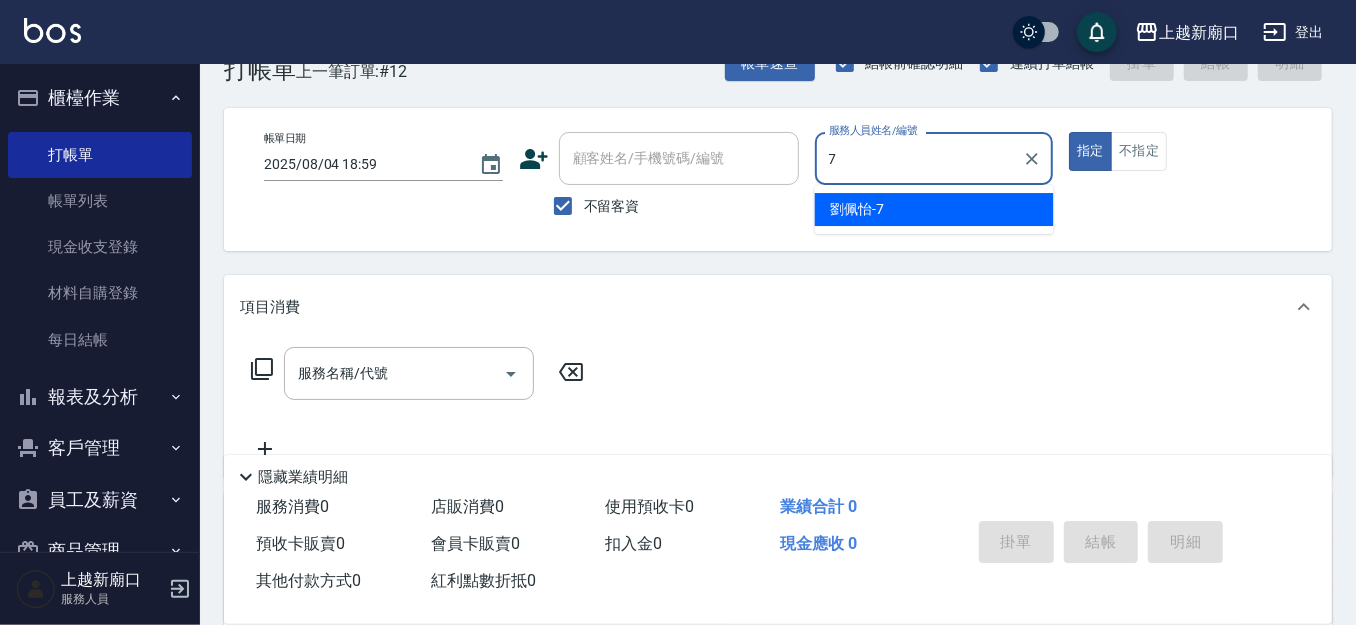 type on "劉佩怡-7" 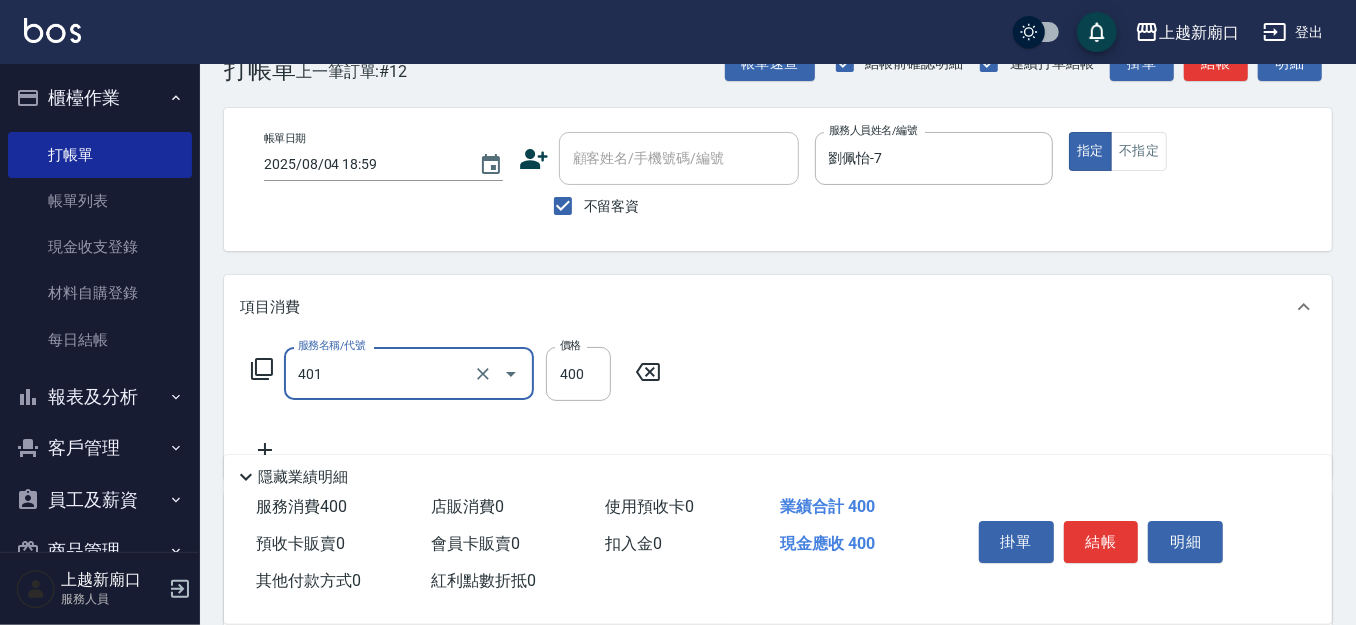 type on "剪髮(401)" 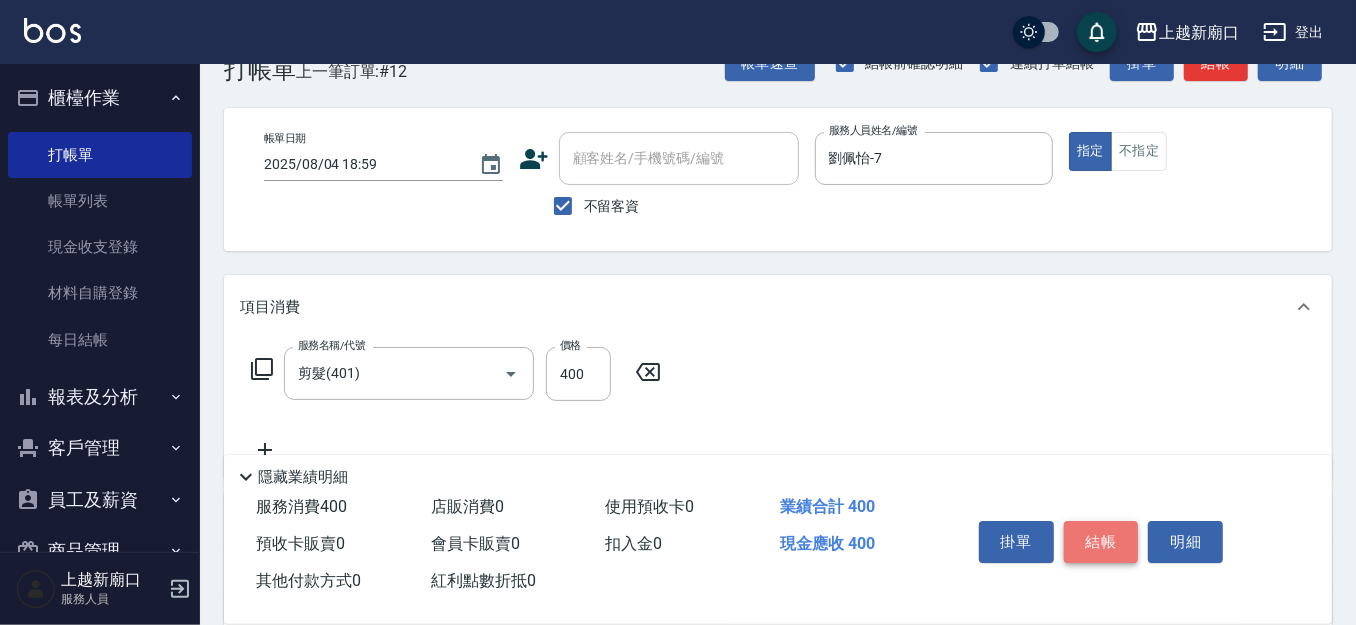 click on "結帳" at bounding box center [1101, 542] 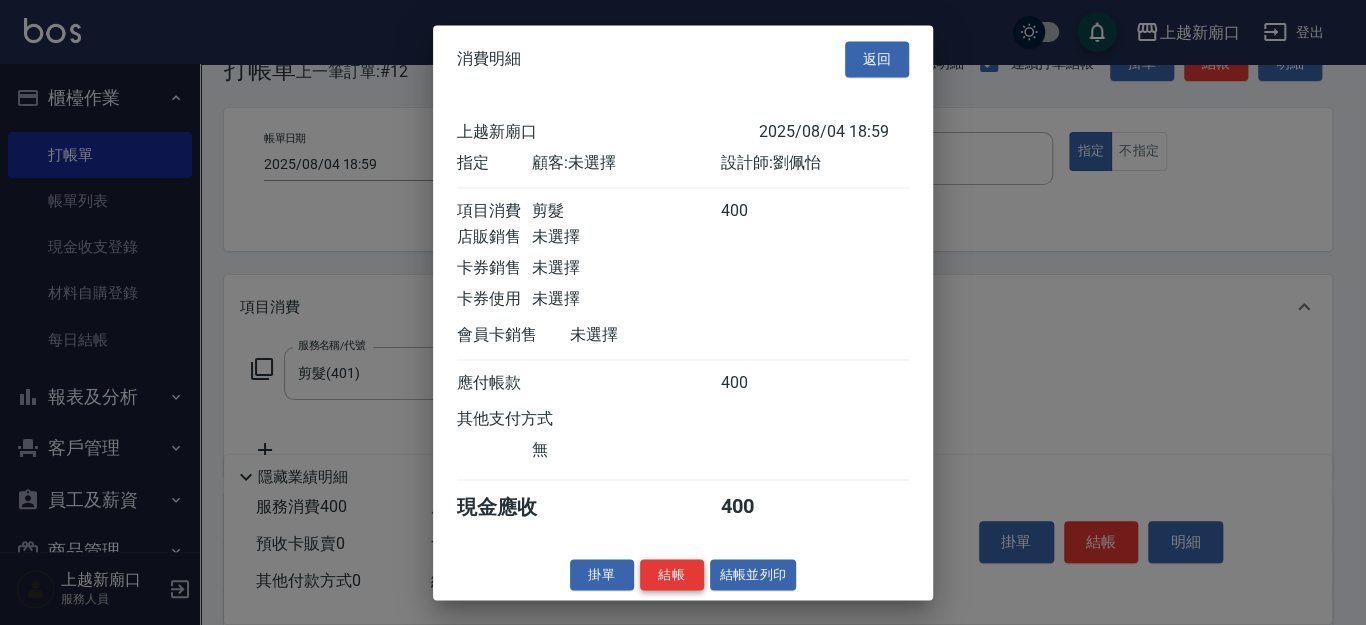 click on "結帳" at bounding box center [672, 574] 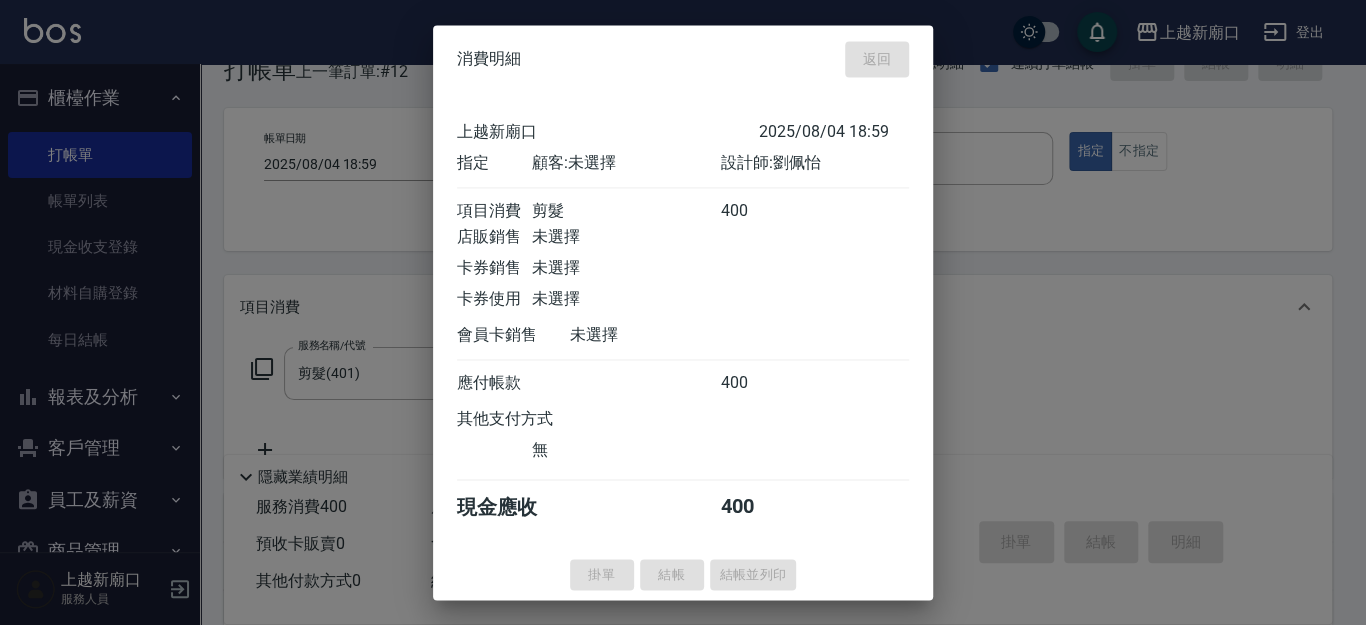 type 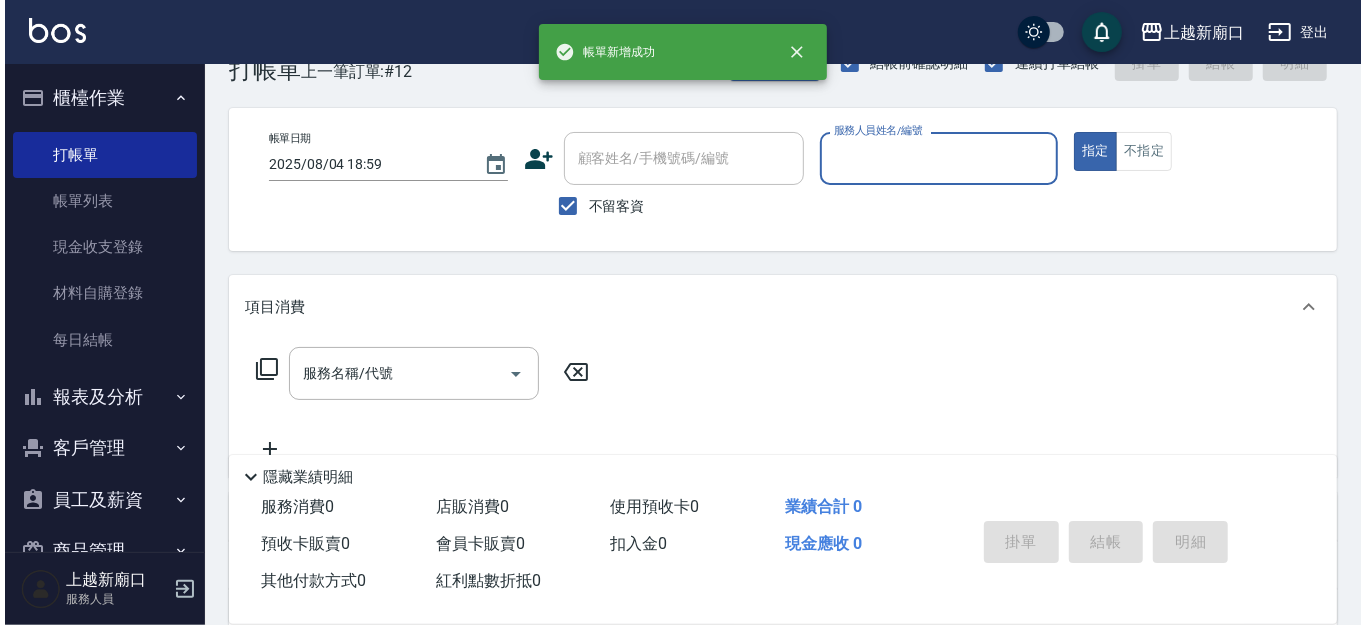 scroll, scrollTop: 0, scrollLeft: 0, axis: both 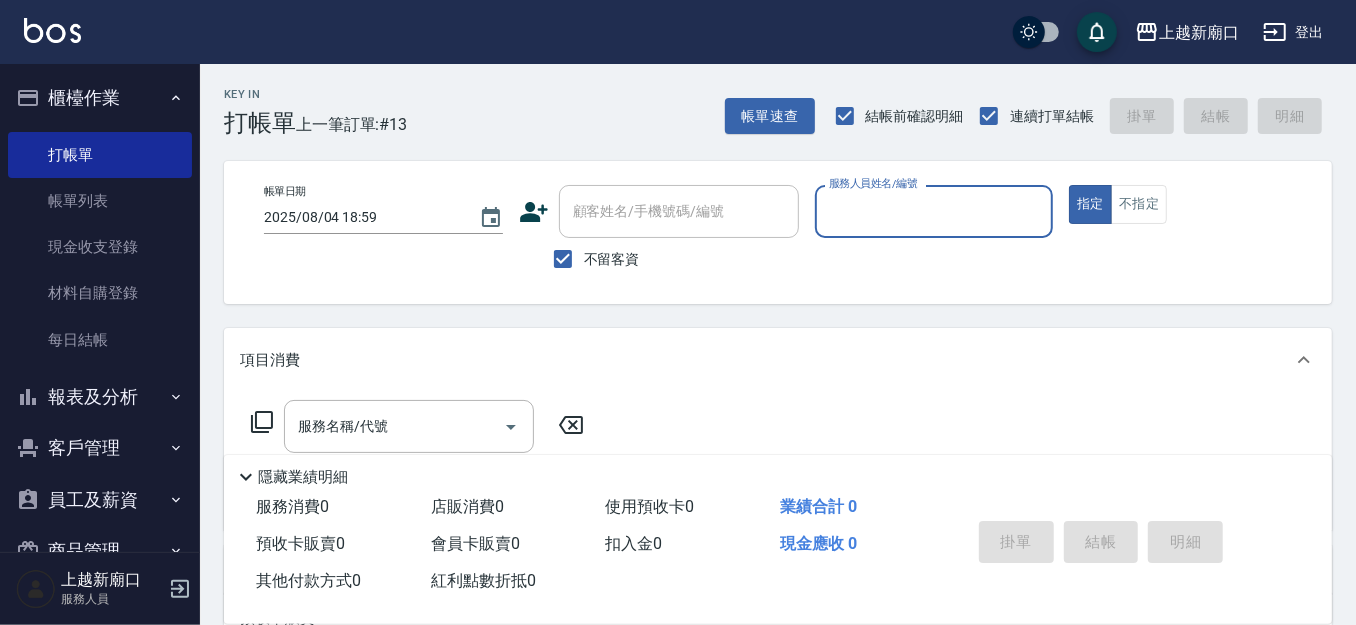 click on "不留客資" at bounding box center [612, 259] 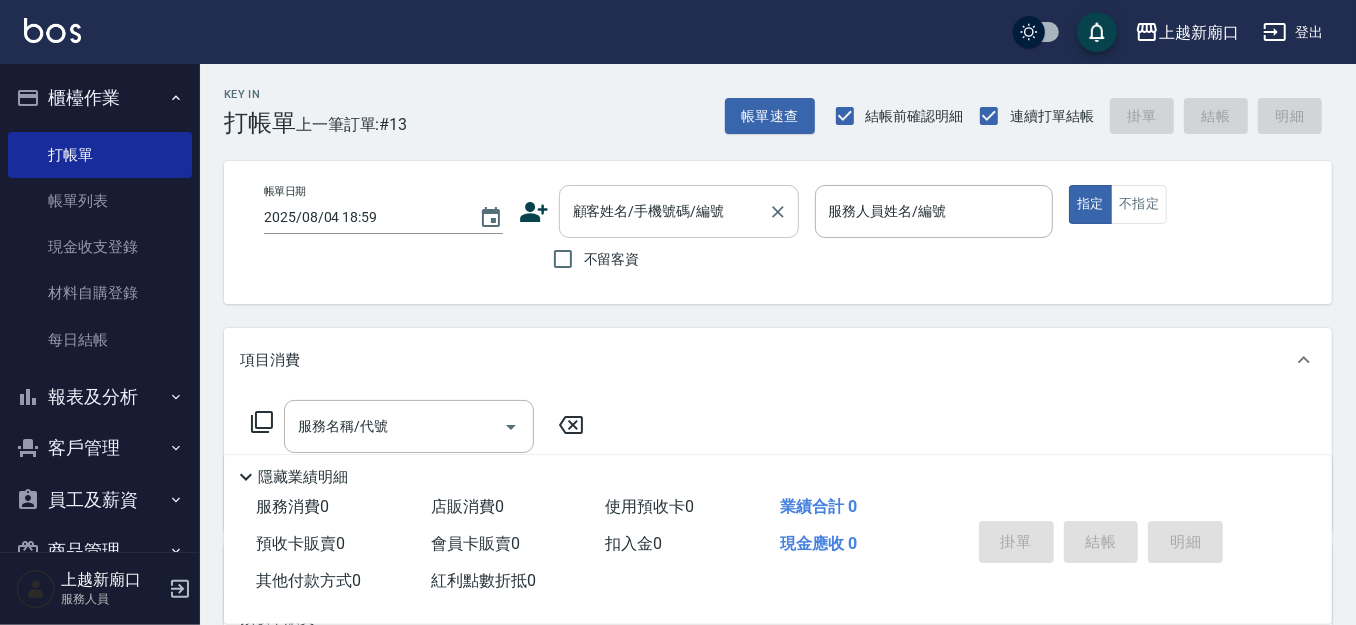 click on "顧客姓名/手機號碼/編號" at bounding box center [664, 211] 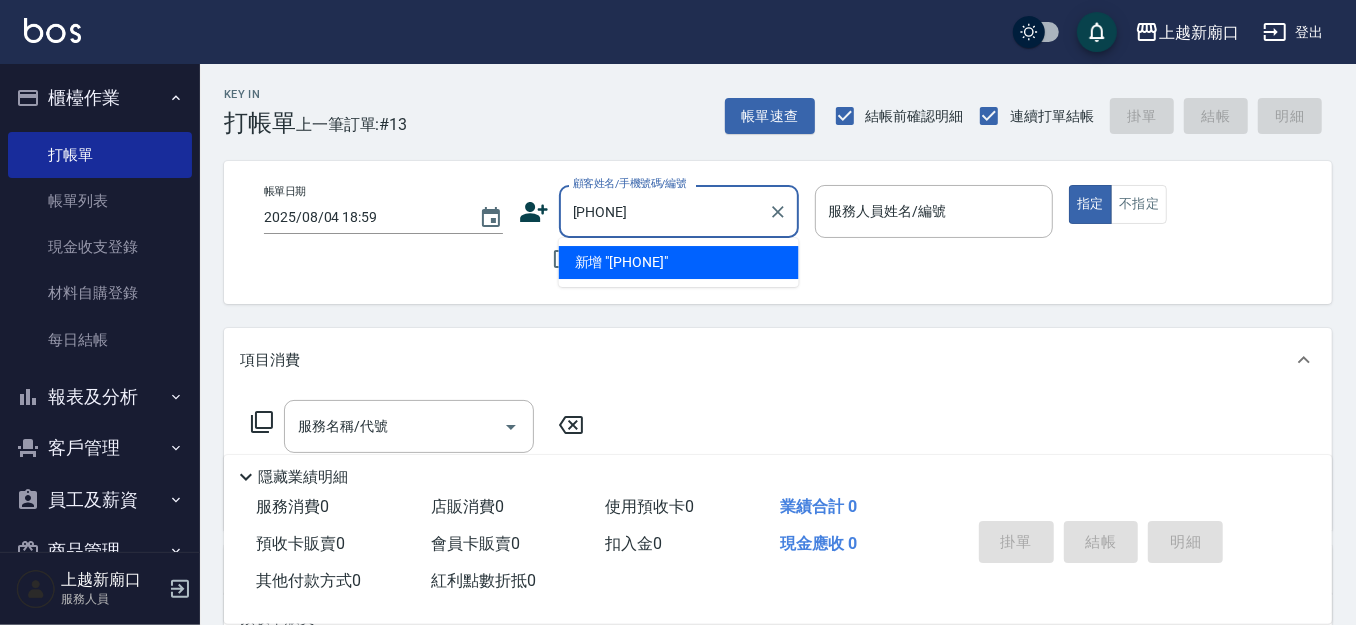 type on "[PHONE]" 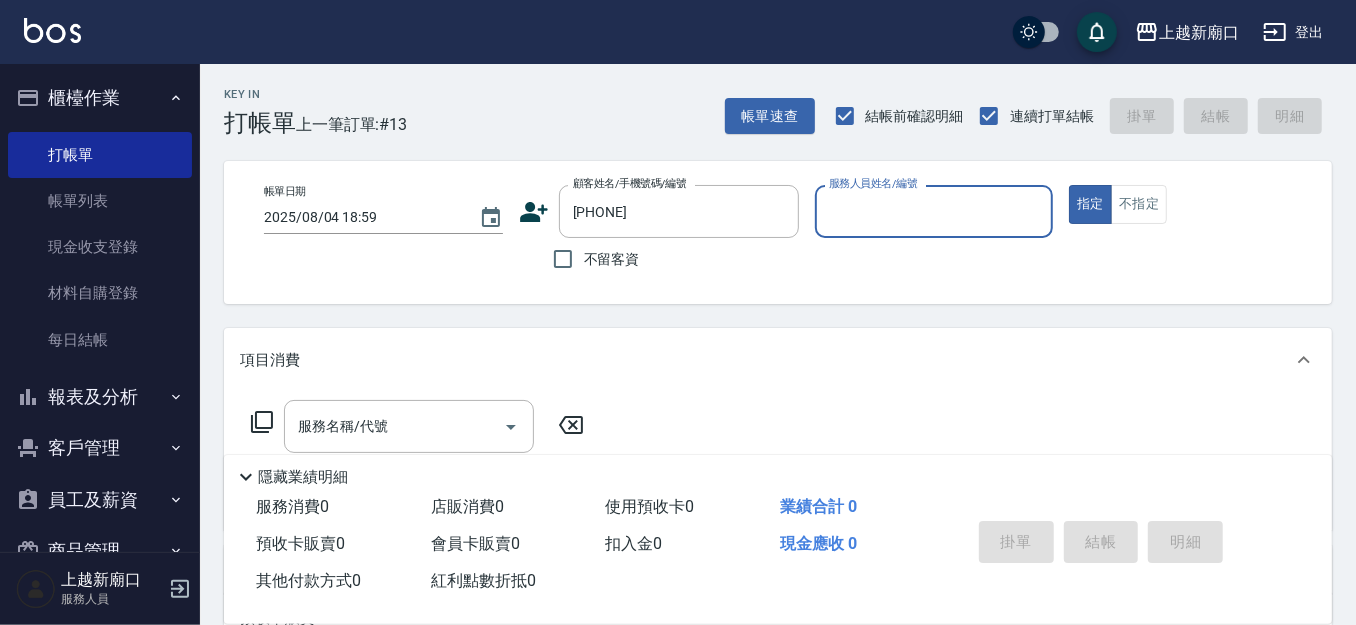 click 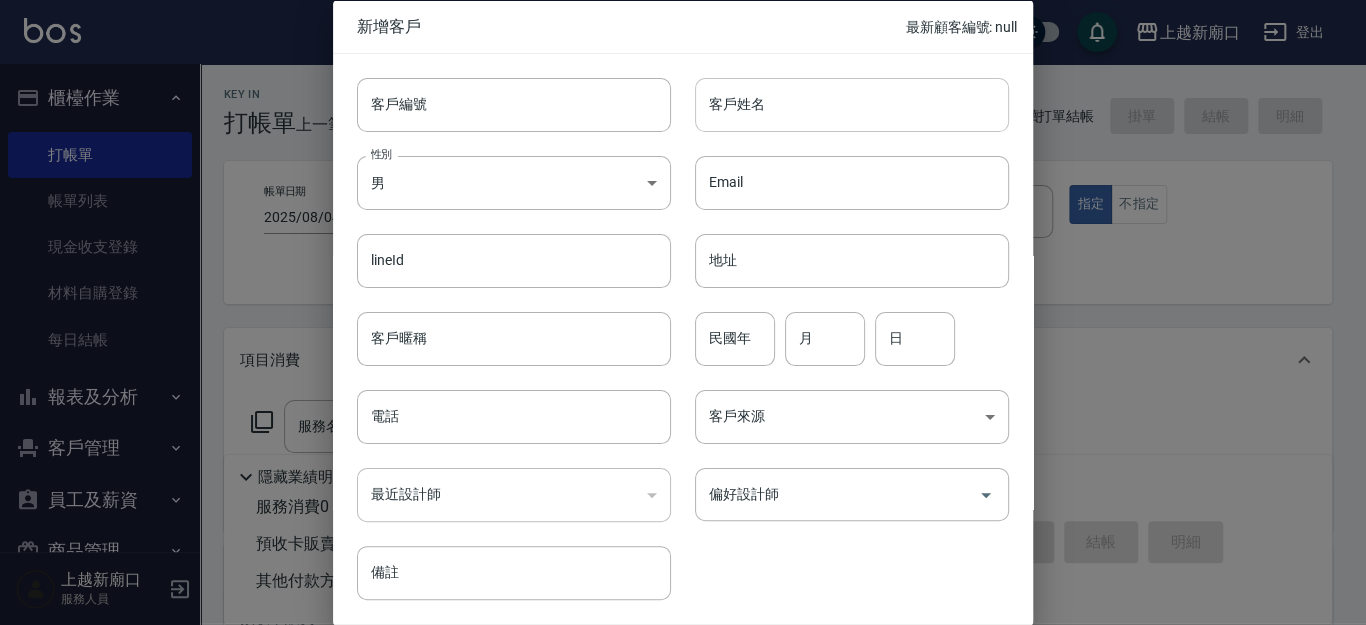 type on "[PHONE]" 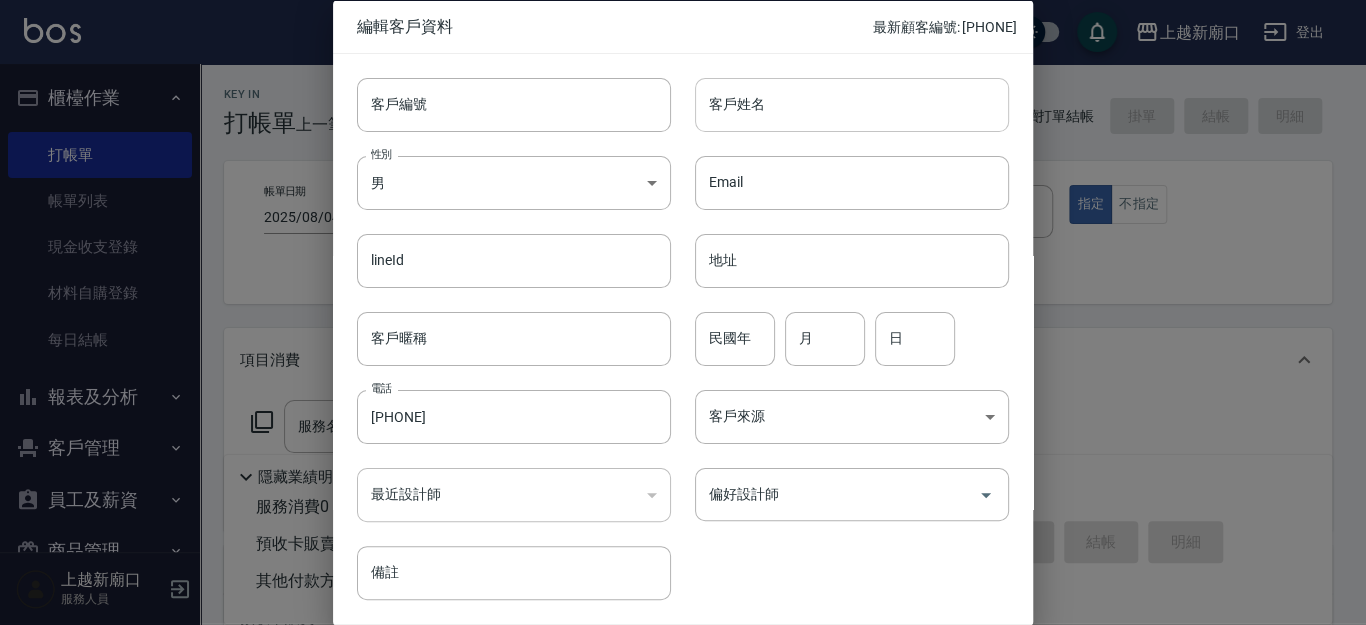 click on "客戶姓名 客戶姓名" at bounding box center (852, 104) 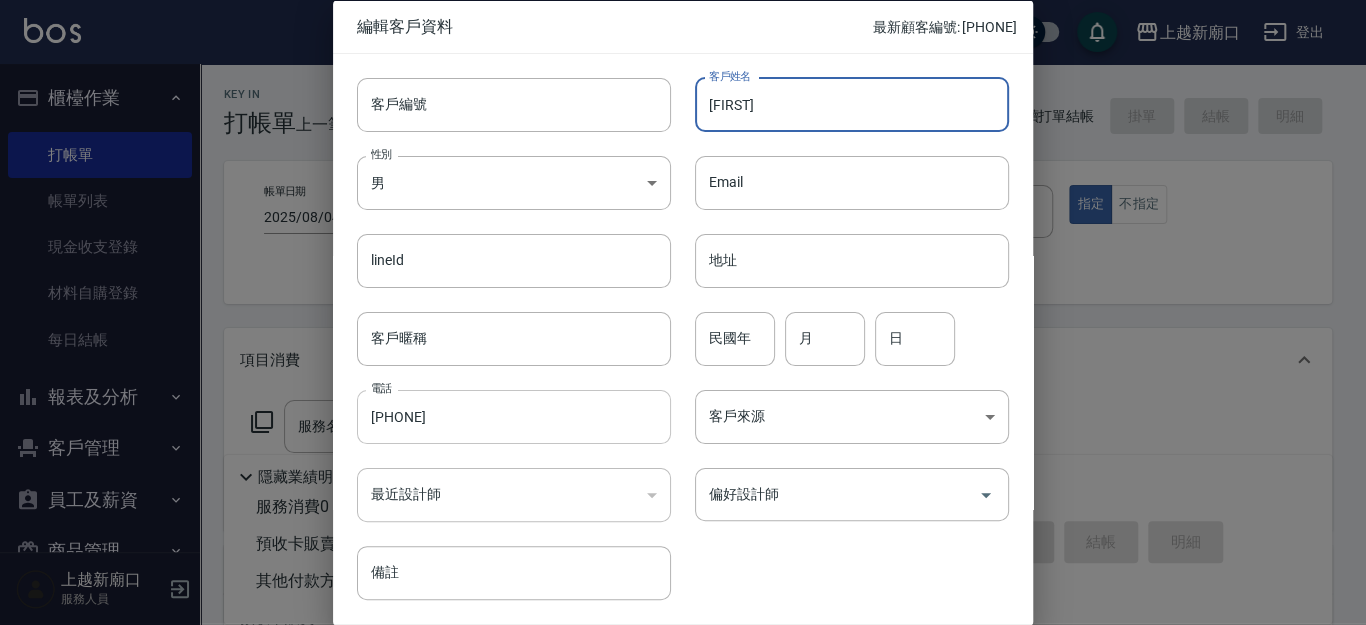 type on "[FIRST]" 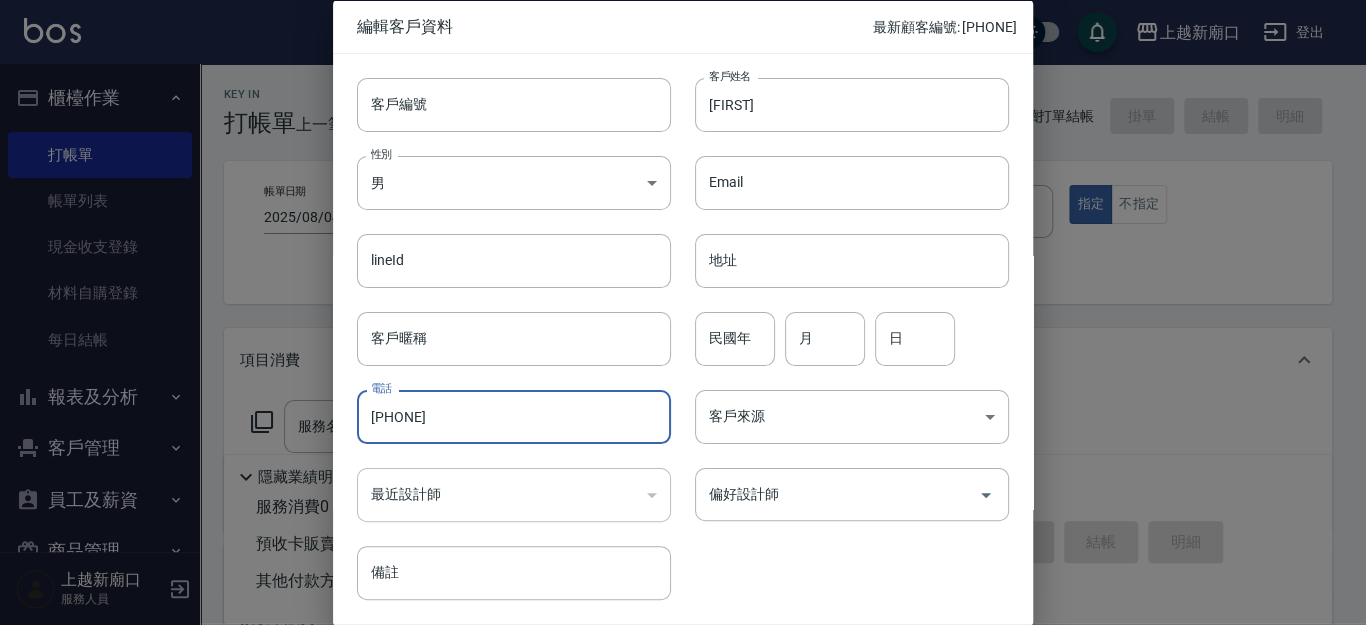 click on "[PHONE]" at bounding box center (514, 417) 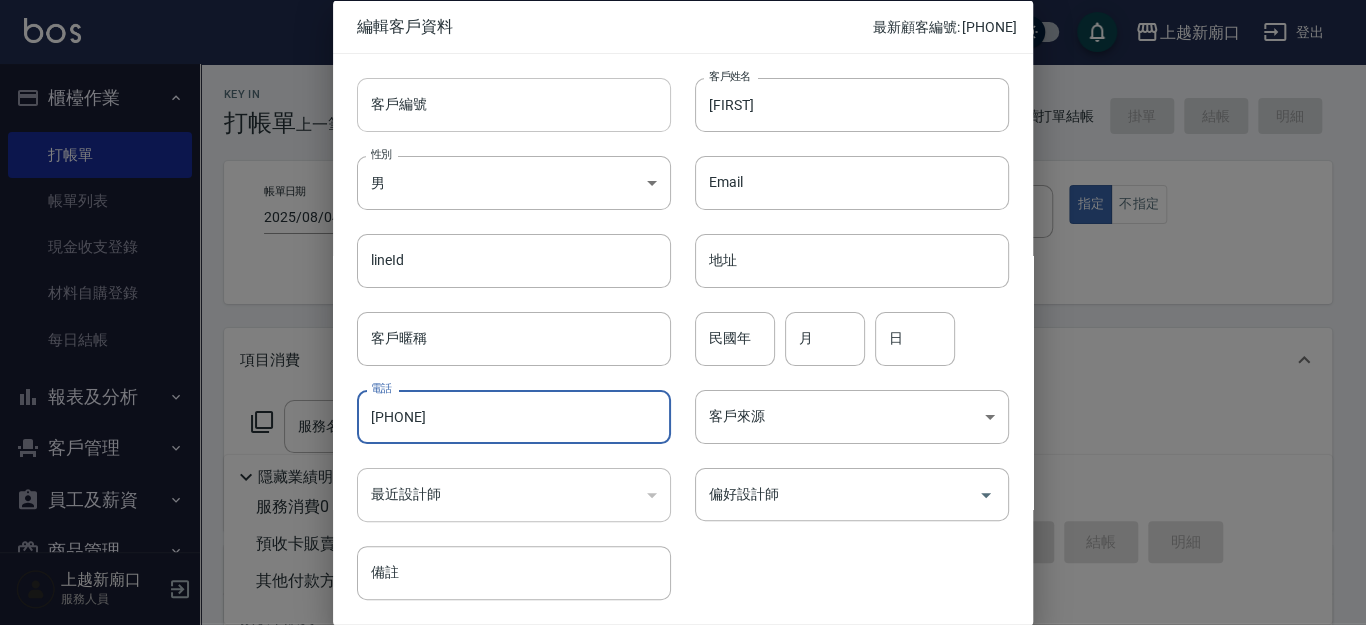 click on "客戶編號" at bounding box center (514, 104) 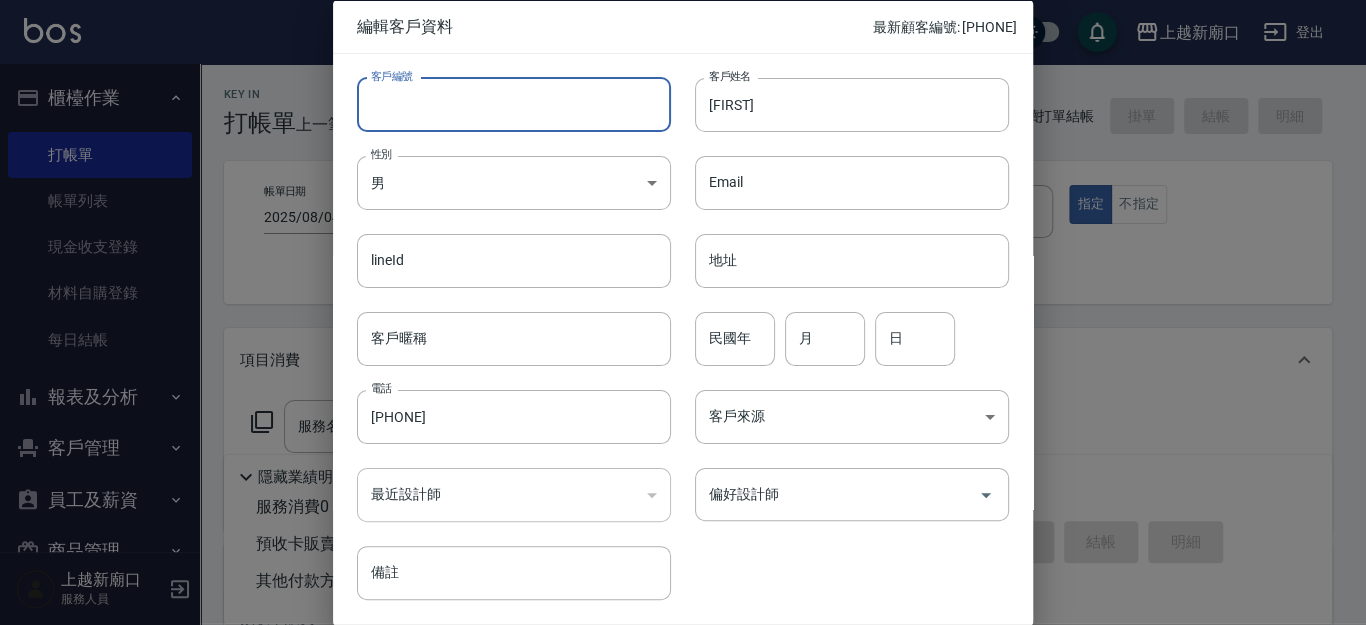 paste on "[PHONE]" 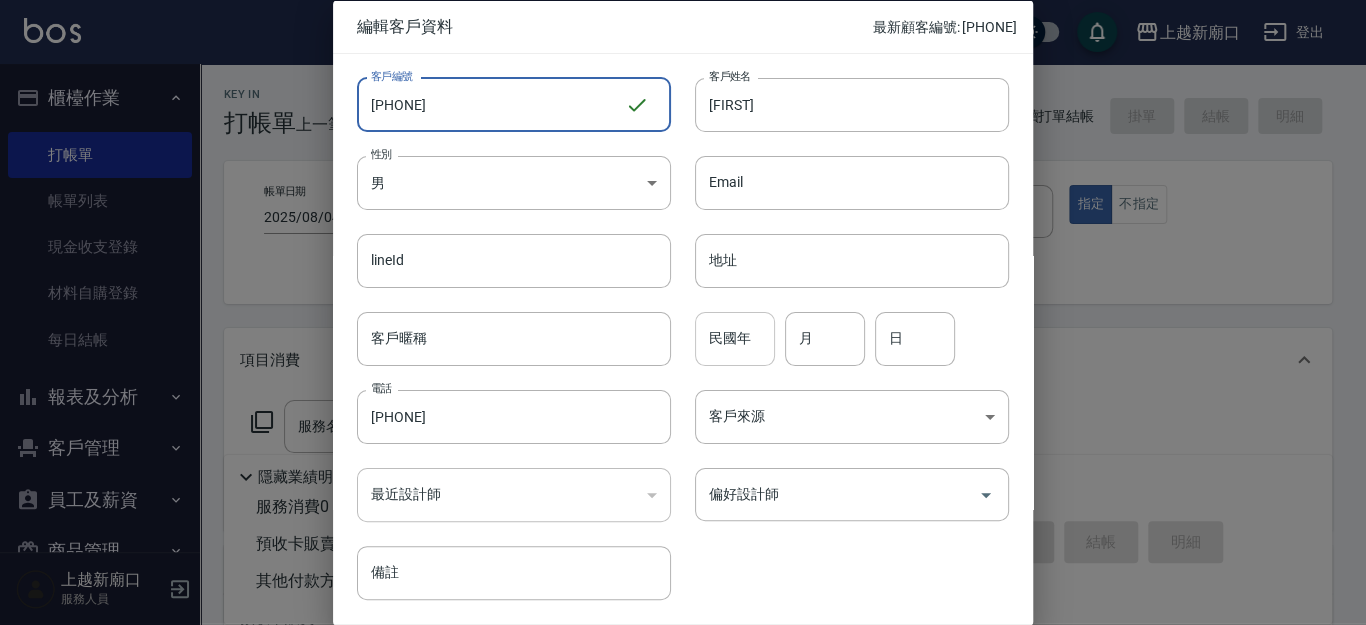 type on "[PHONE]" 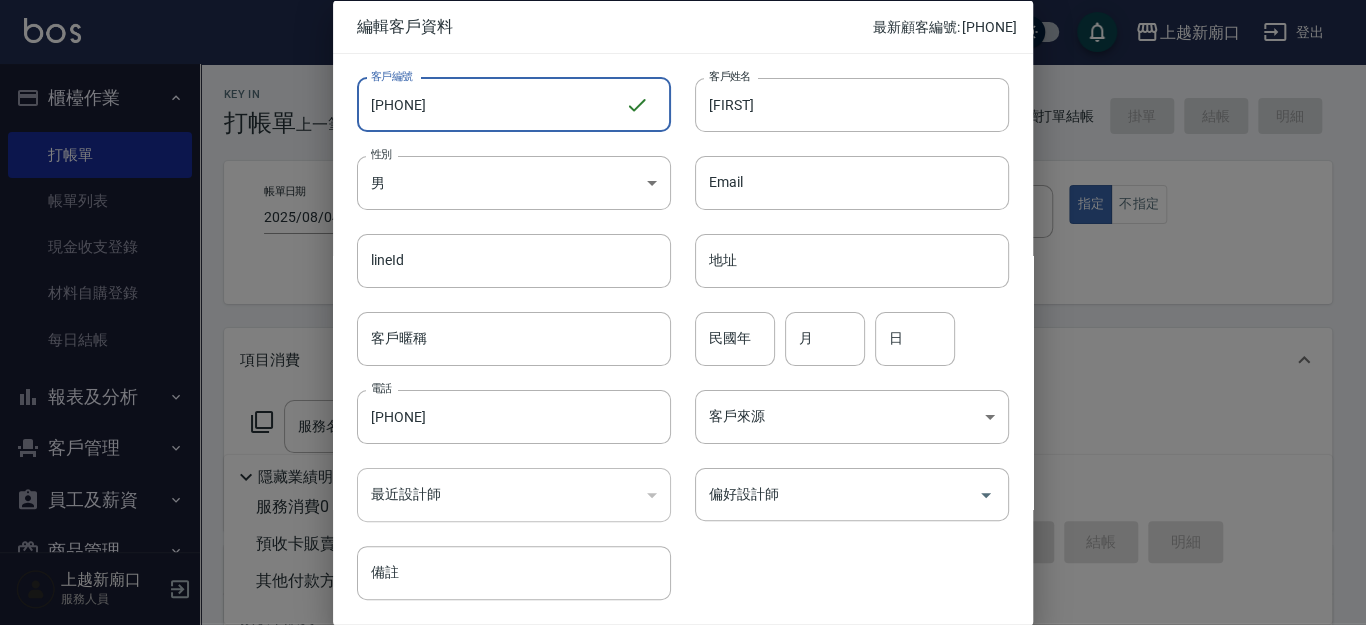 click on "民國年 民國年" at bounding box center [735, 338] 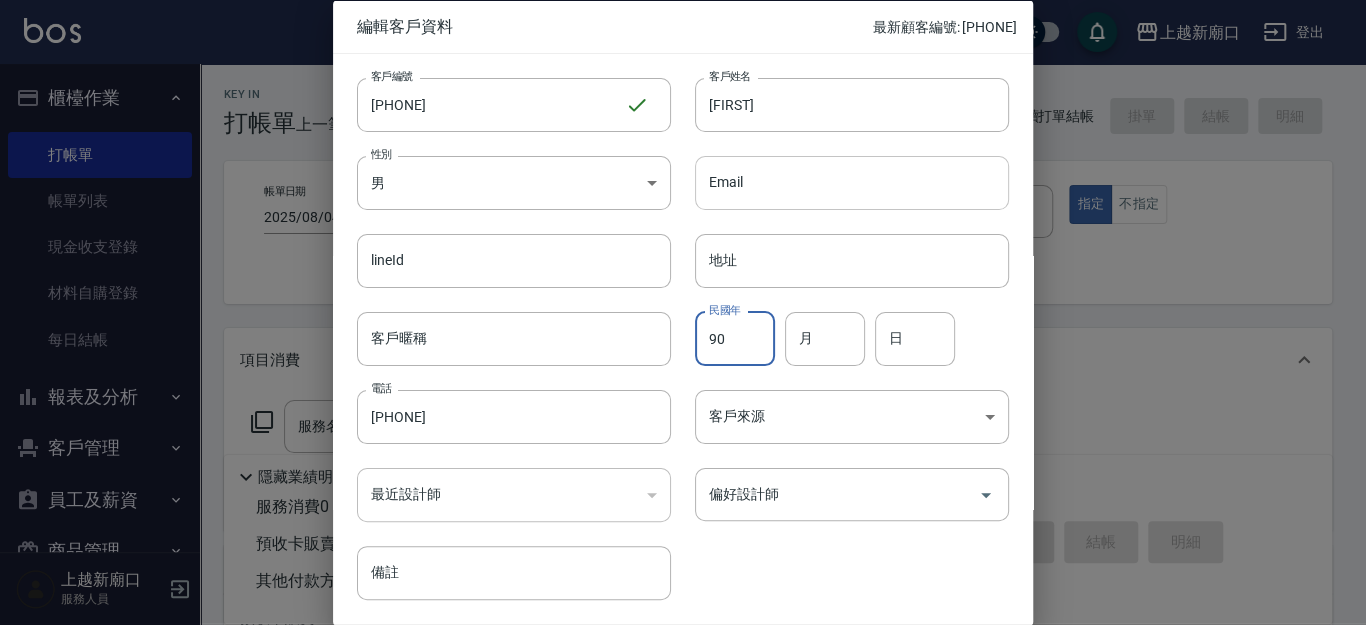 type on "90" 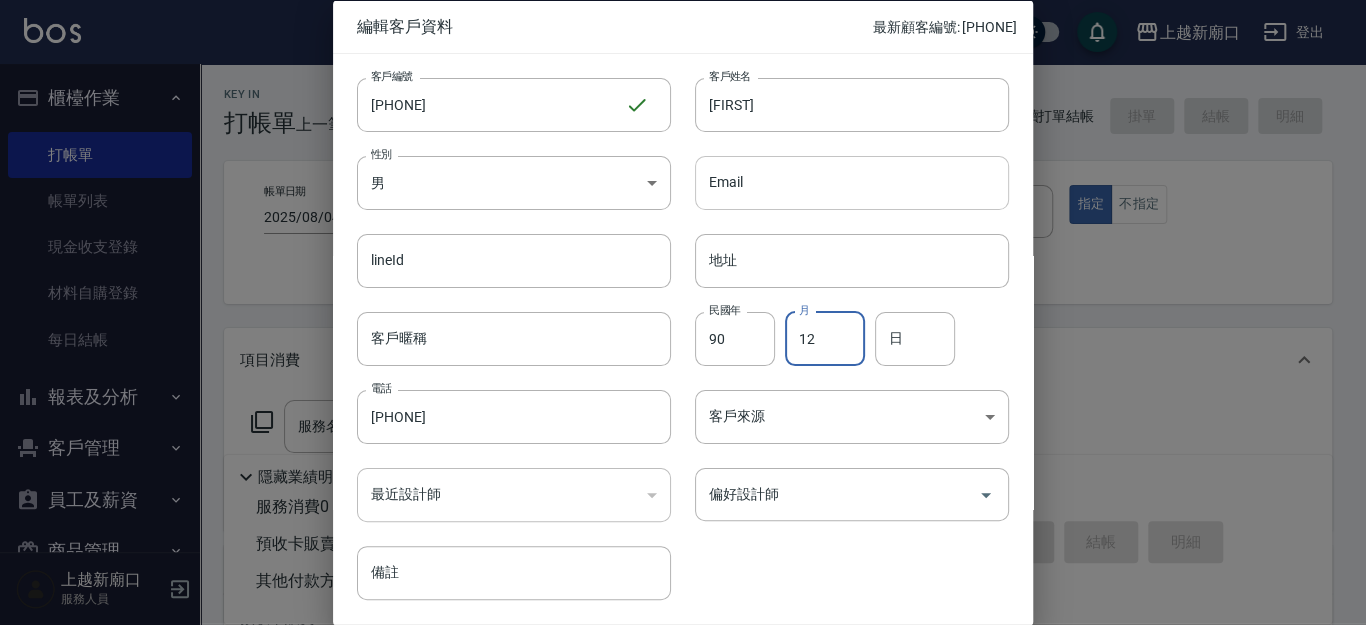 type on "12" 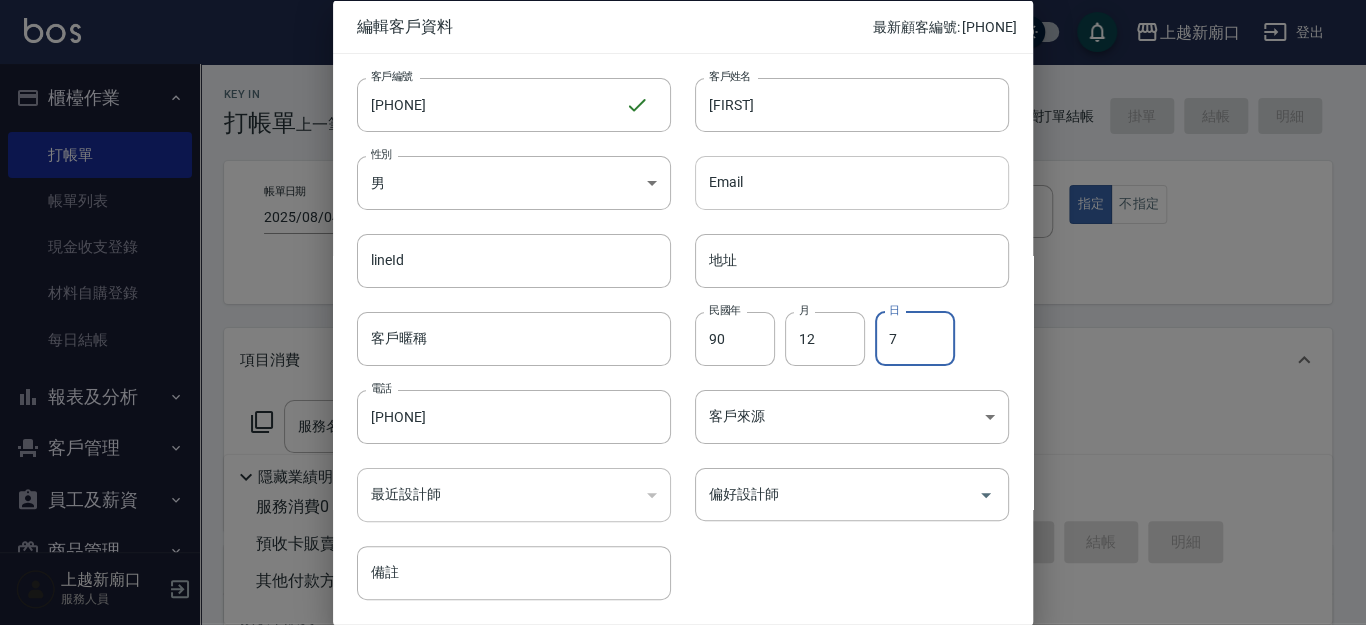 type on "7" 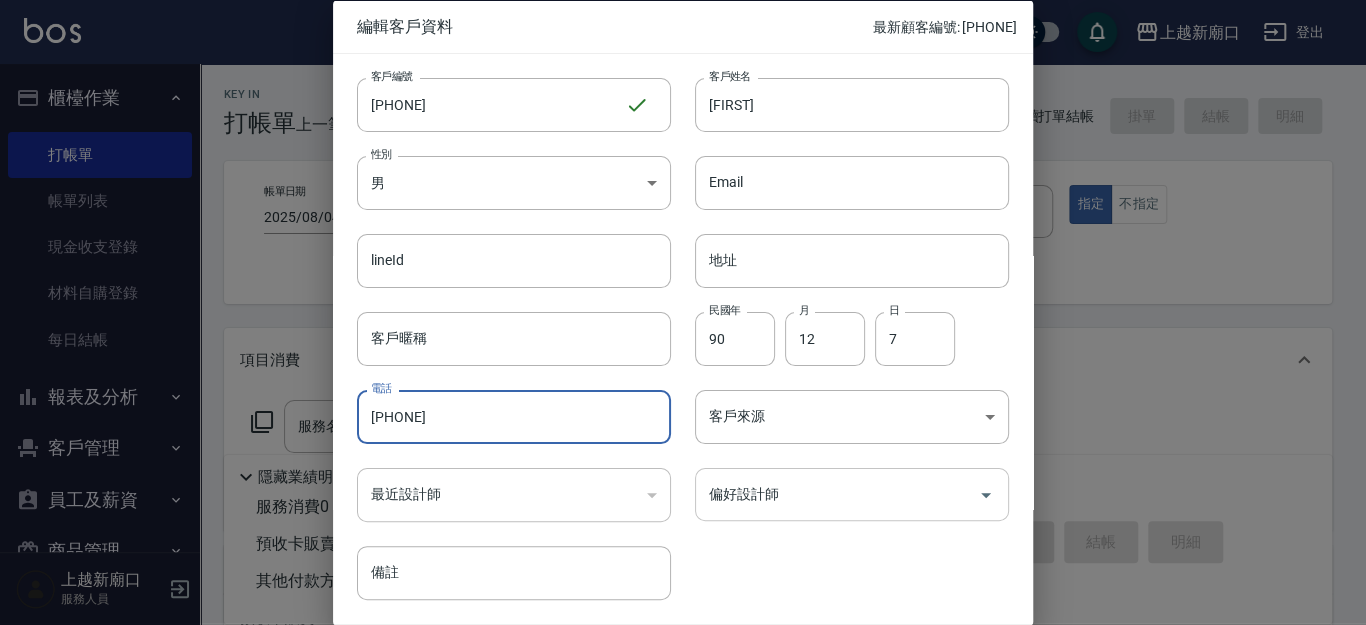 click on "偏好設計師" at bounding box center [837, 494] 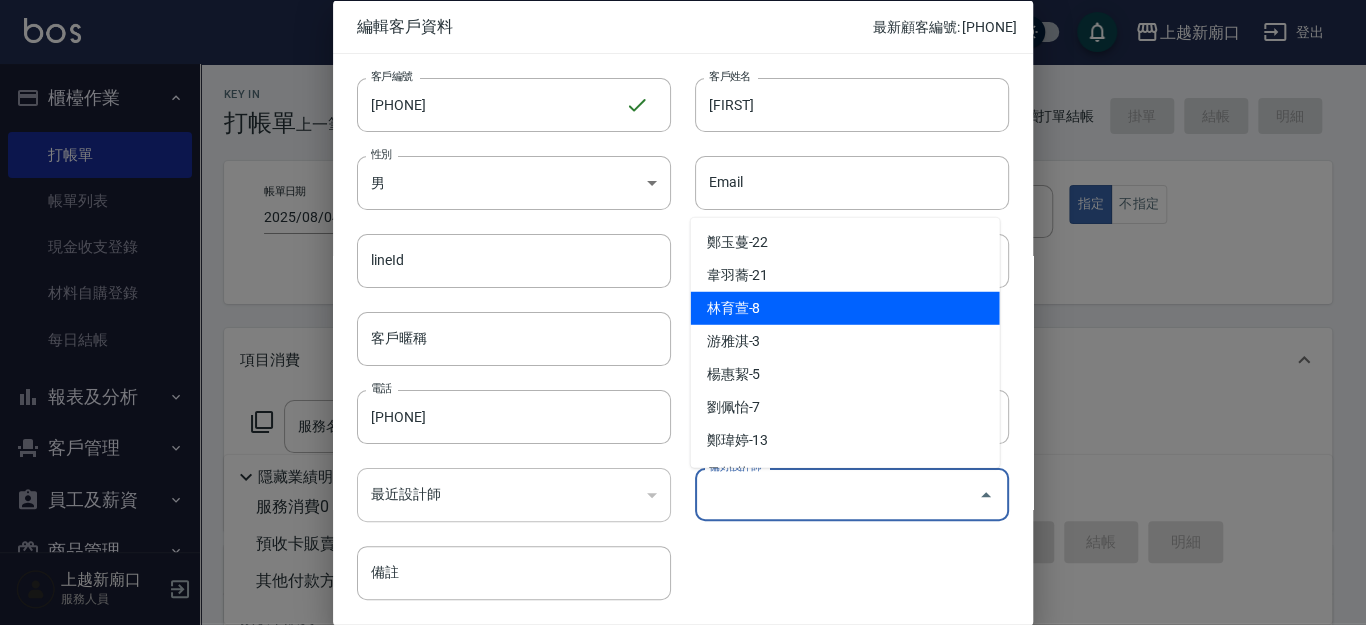 click on "林育萱-8" at bounding box center [844, 308] 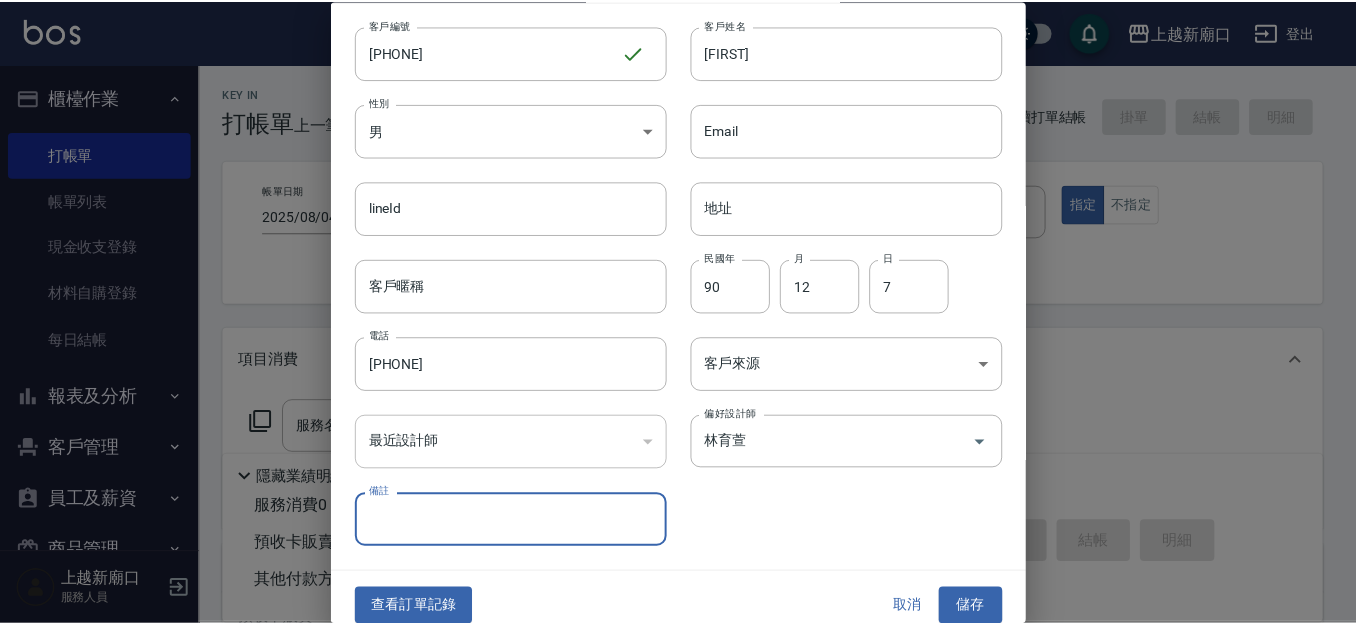 scroll, scrollTop: 67, scrollLeft: 0, axis: vertical 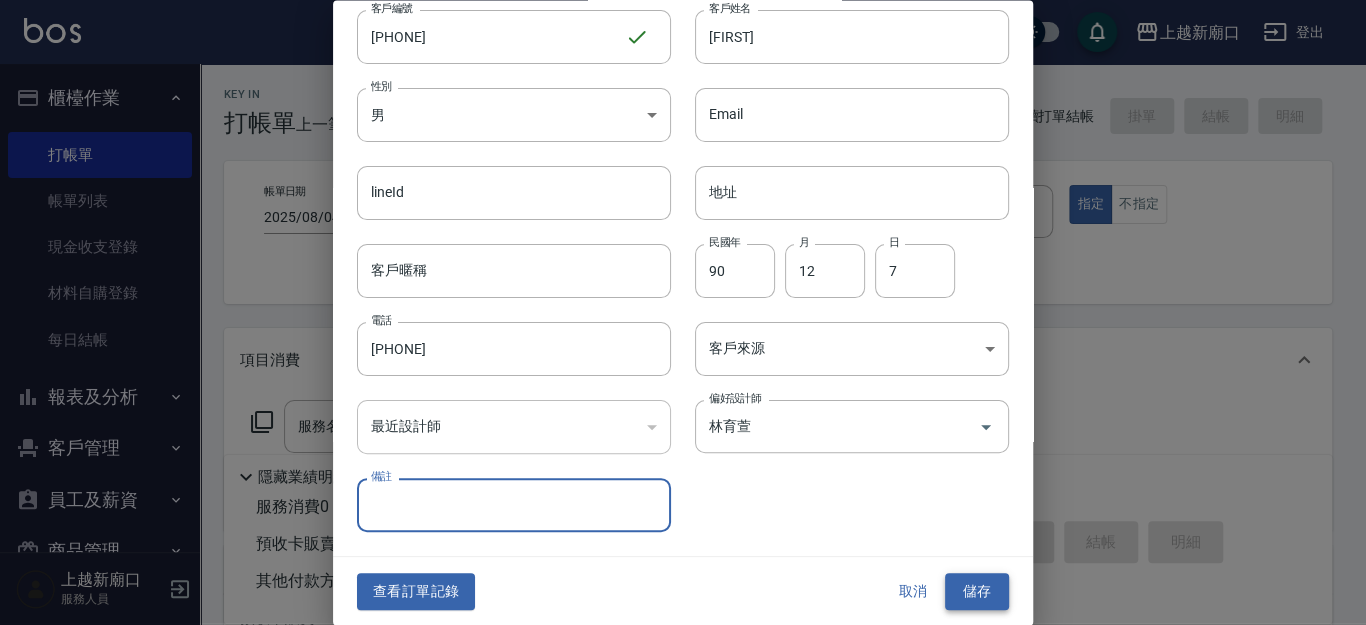 click on "儲存" at bounding box center (977, 592) 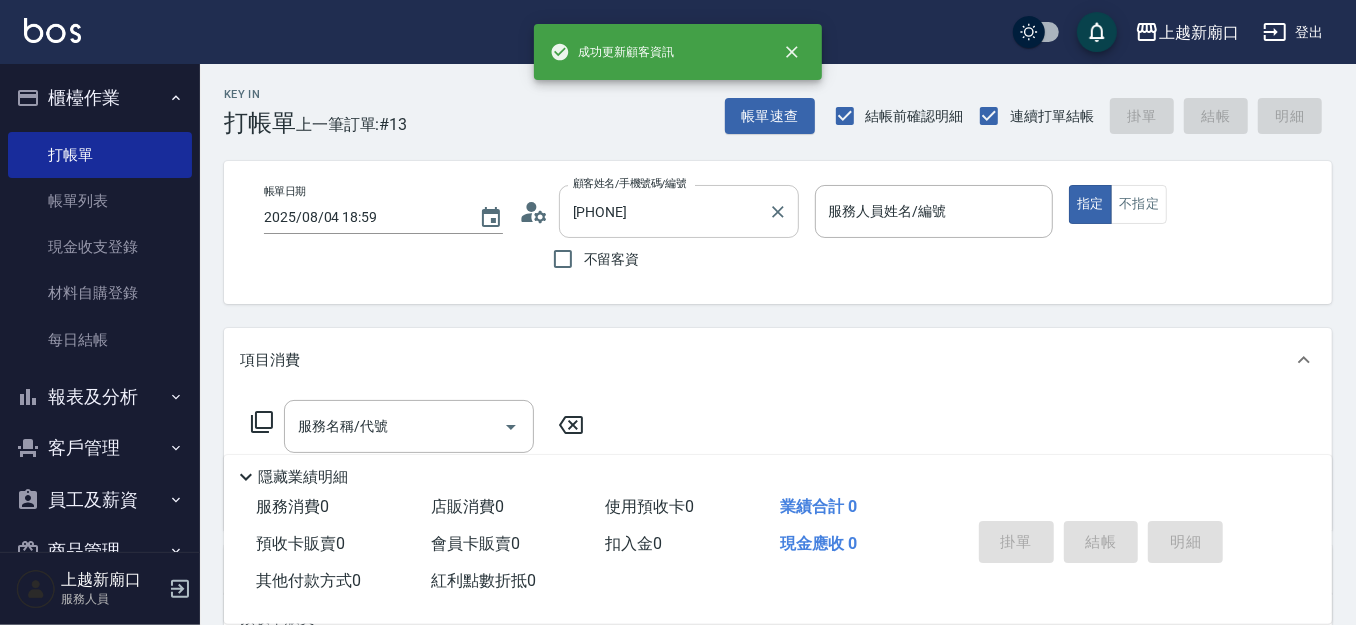 click on "[PHONE]" at bounding box center [664, 211] 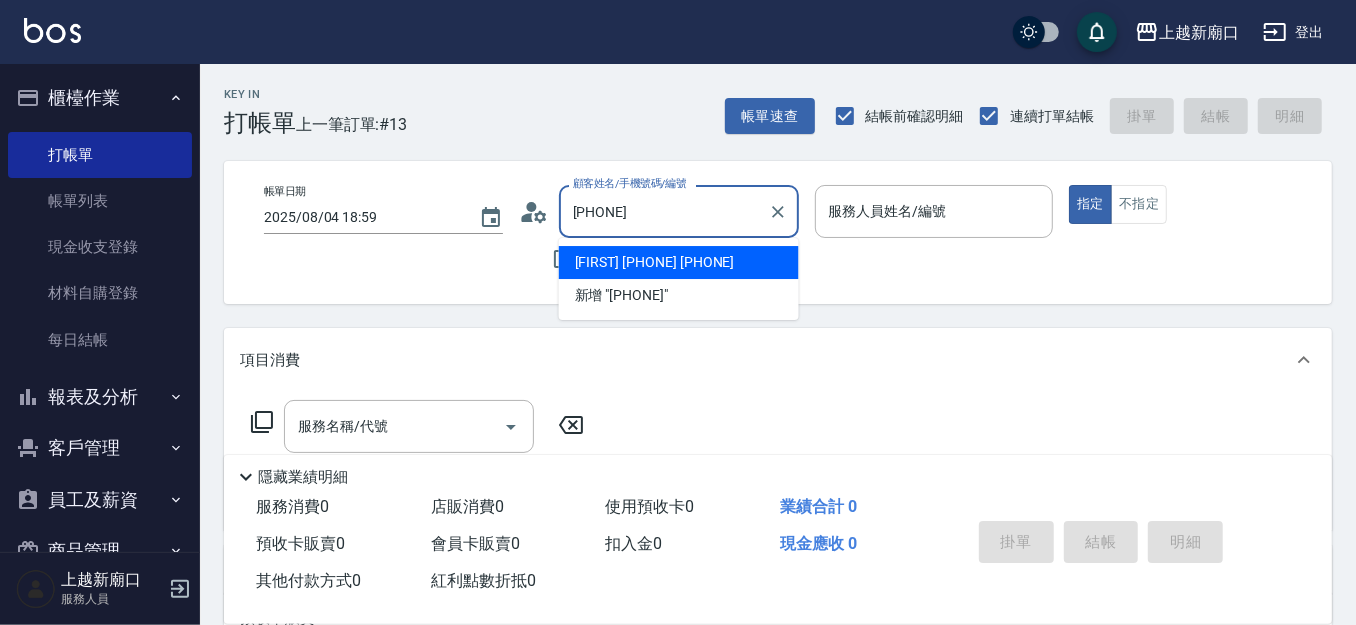 type on "[FIRST] [PHONE] [PHONE]" 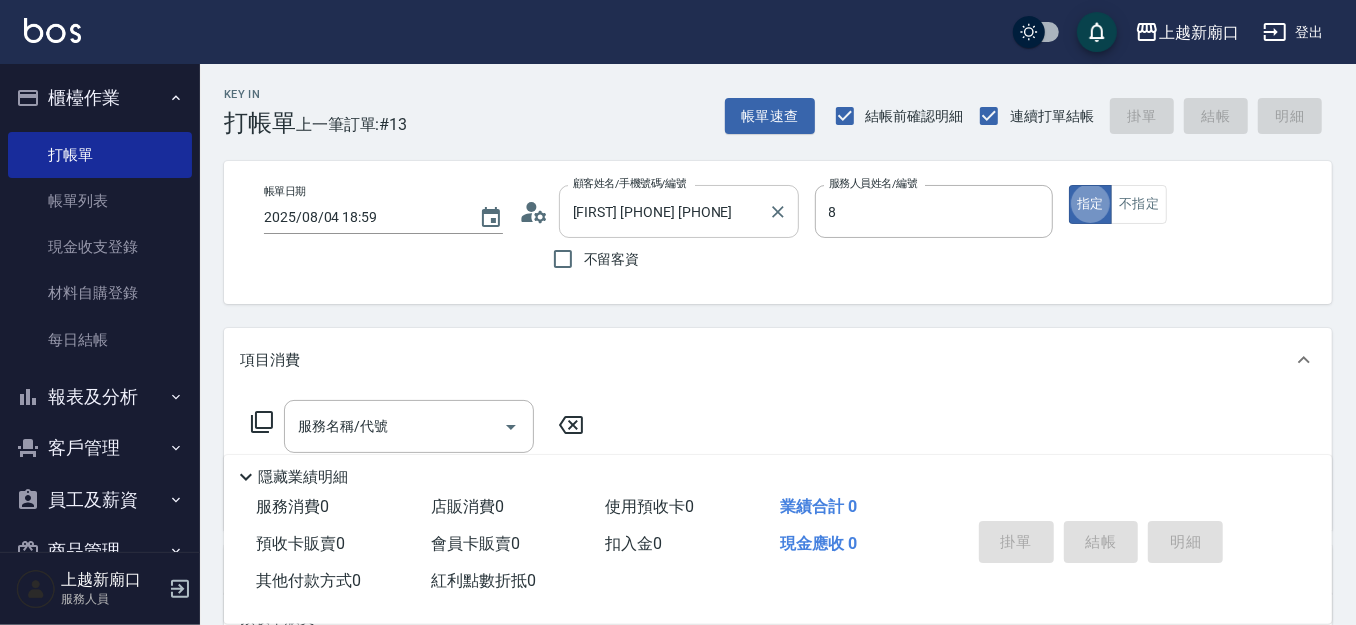 type on "林育萱-8" 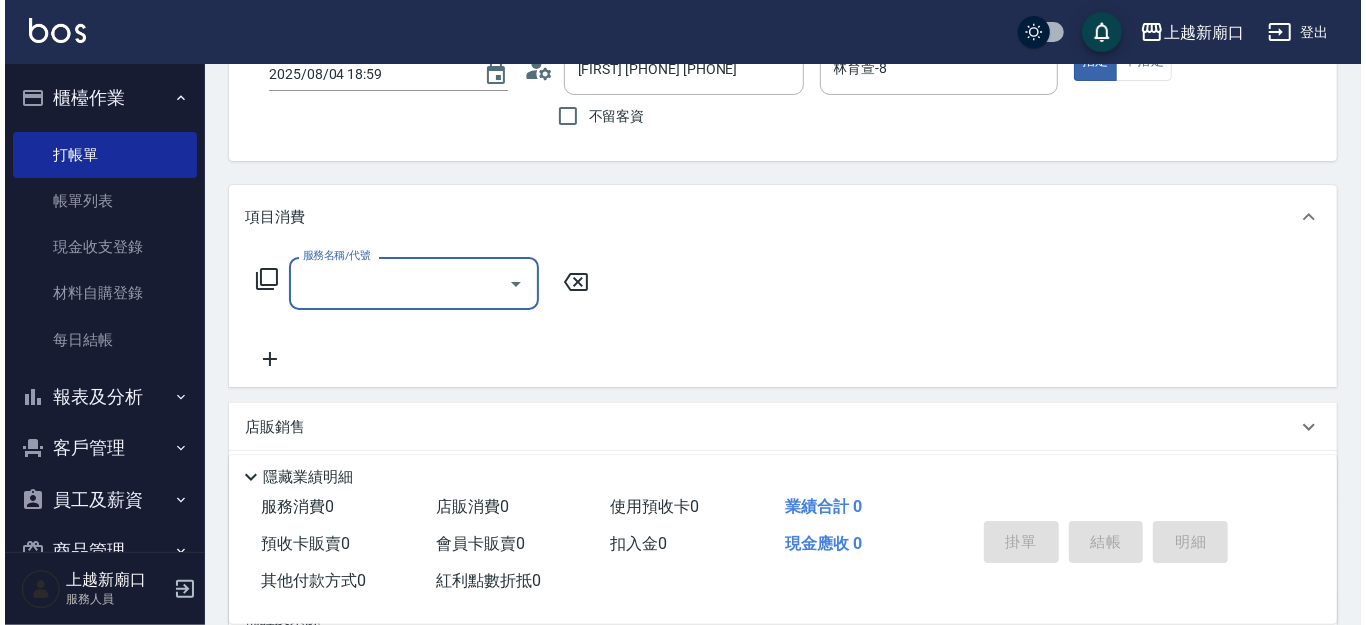 scroll, scrollTop: 208, scrollLeft: 0, axis: vertical 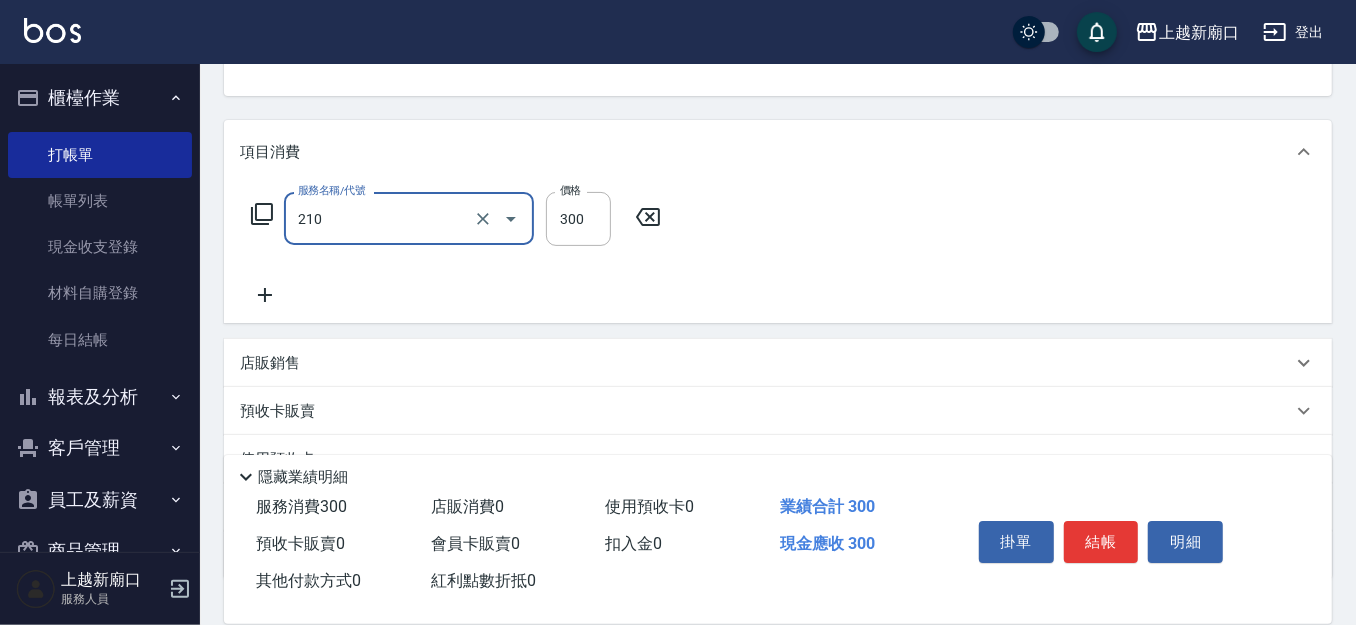type on "歐娜洗髮精(210)" 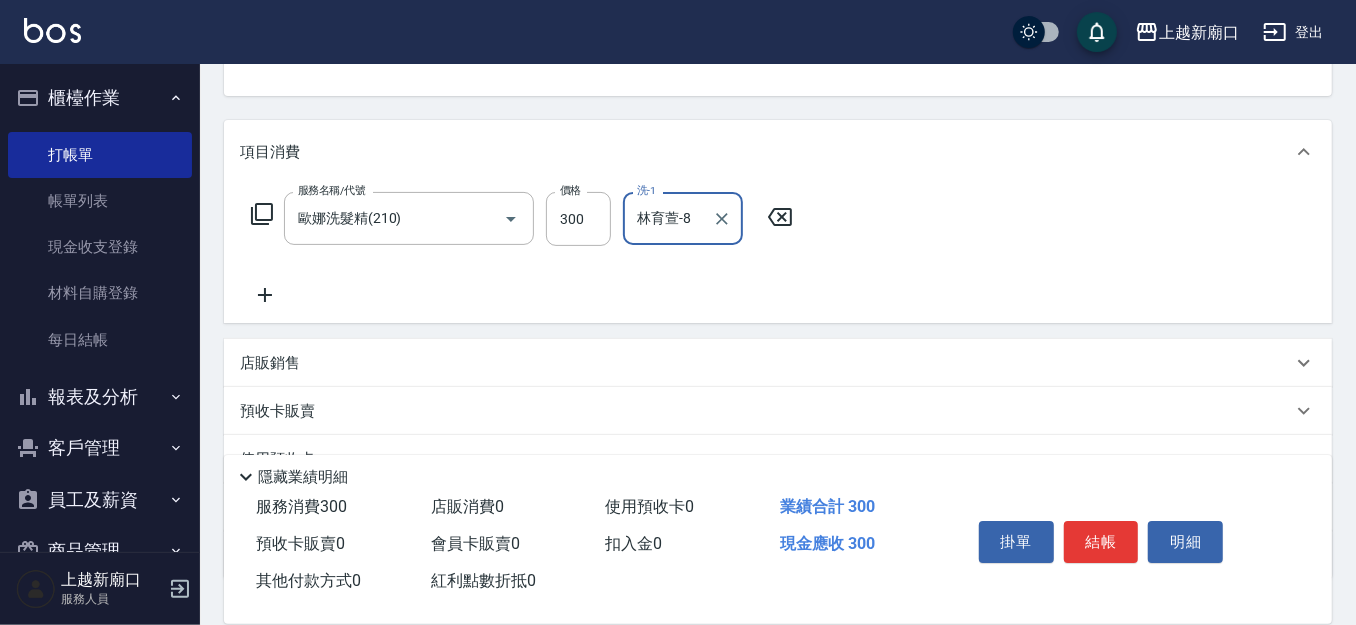 type on "林育萱-8" 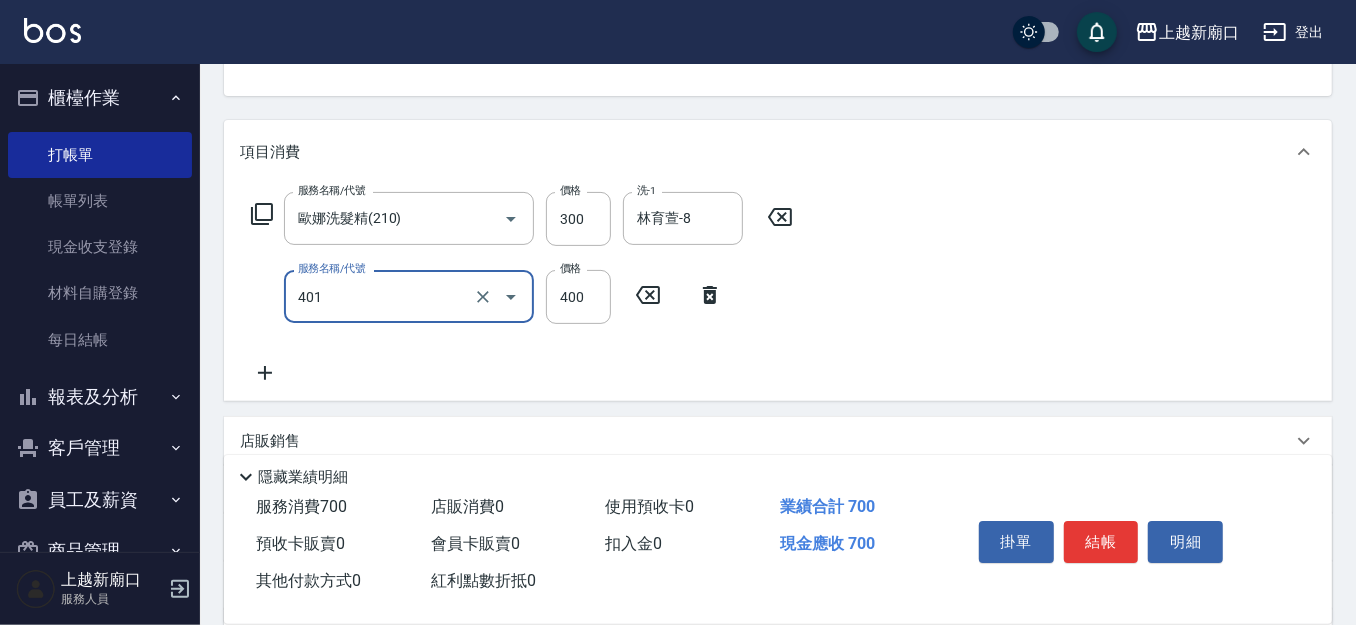 type on "剪髮(401)" 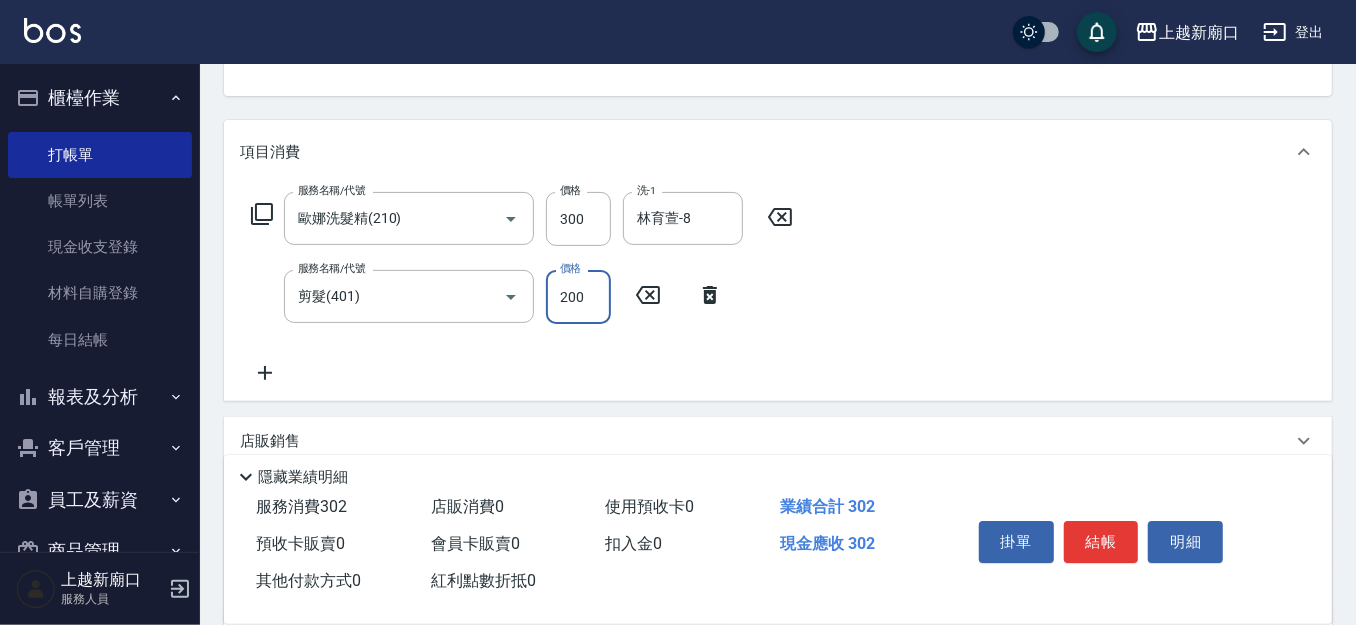type on "200" 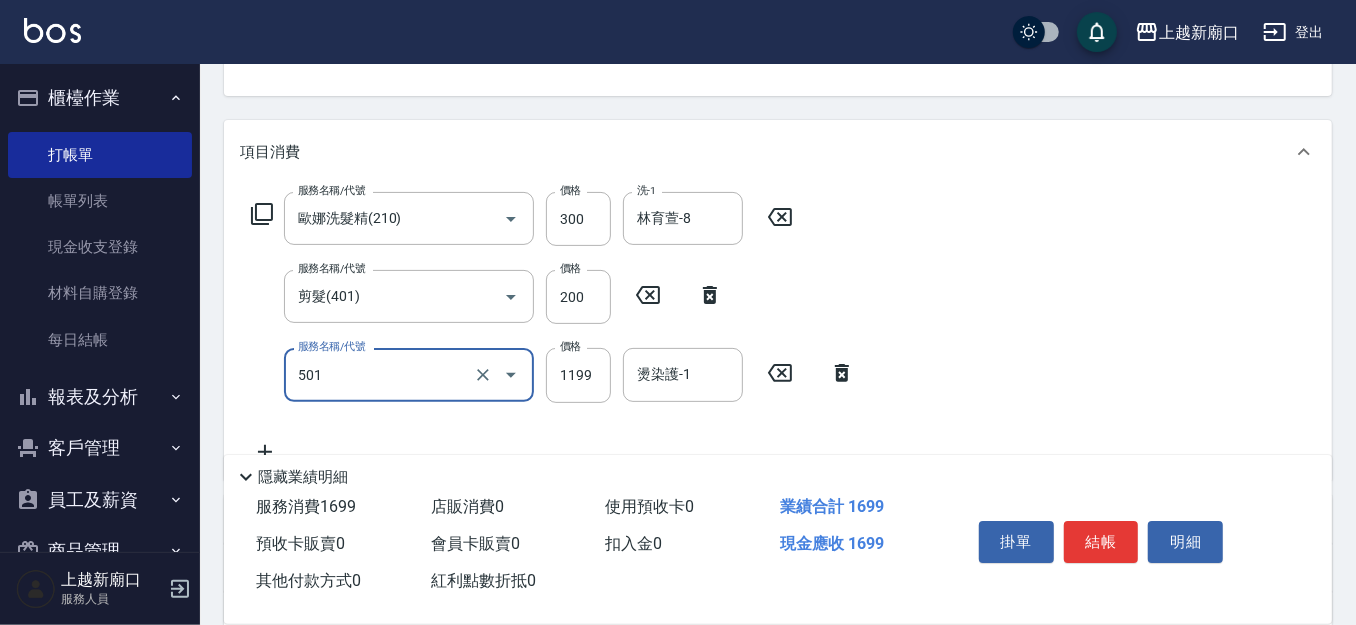 type on "染髮(501)" 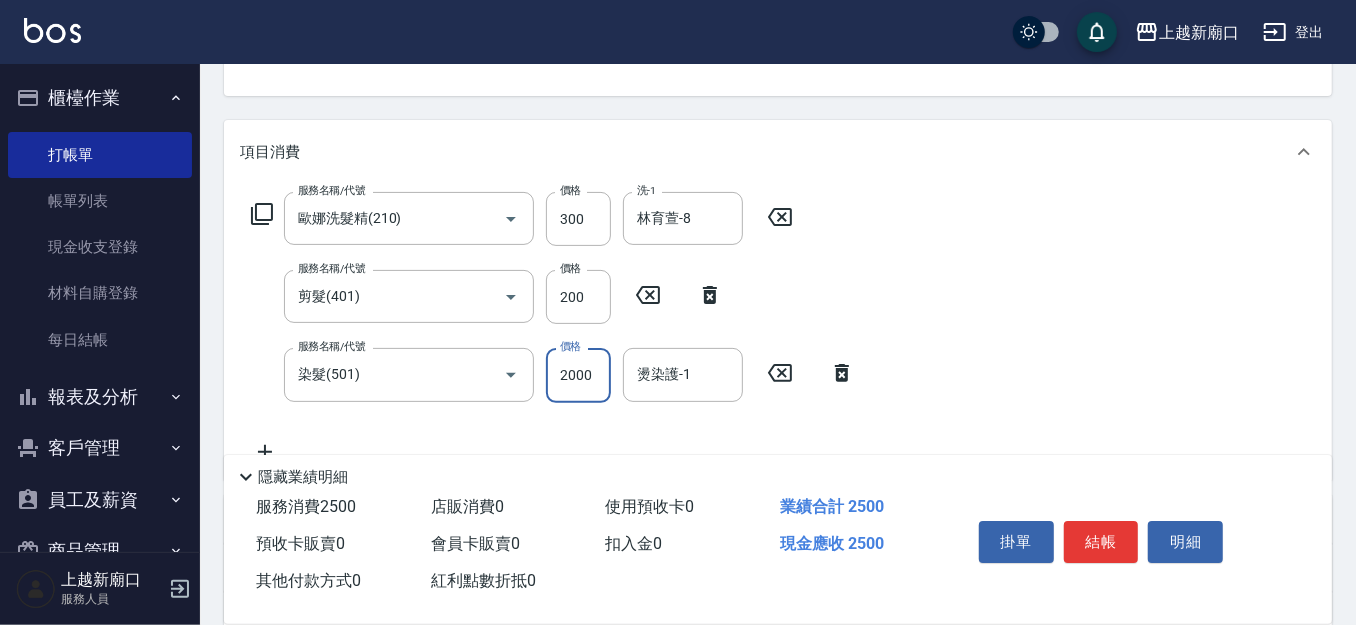 type on "2000" 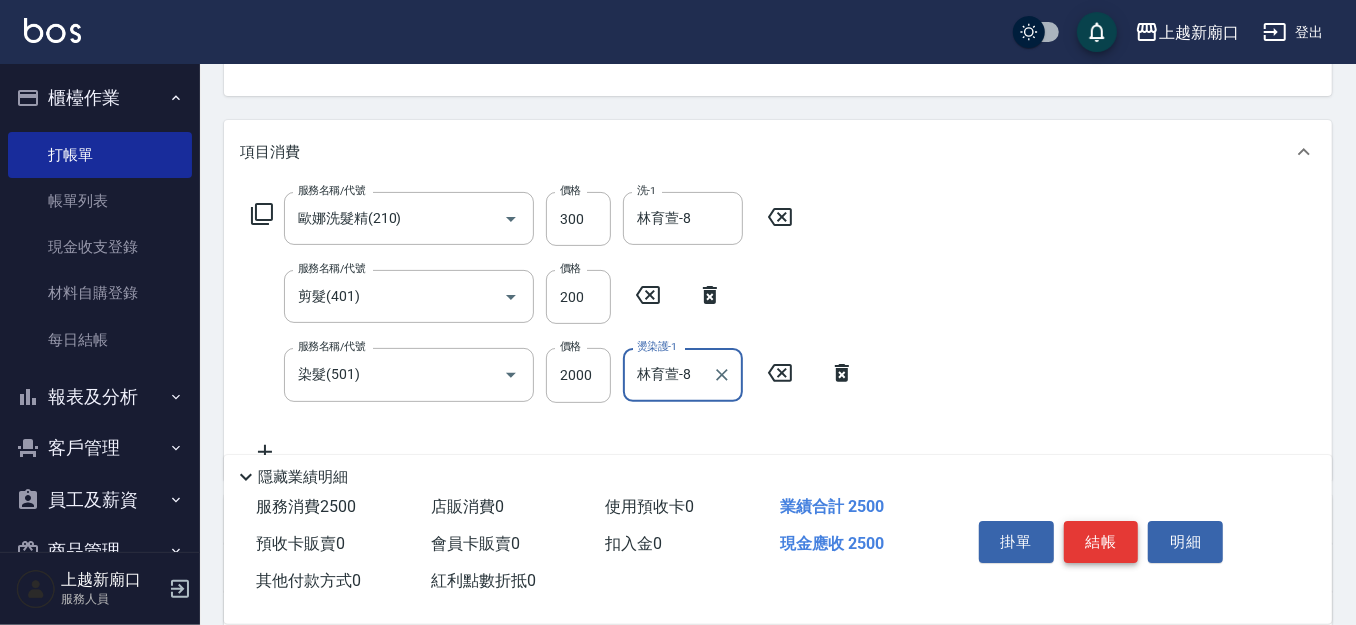 type on "林育萱-8" 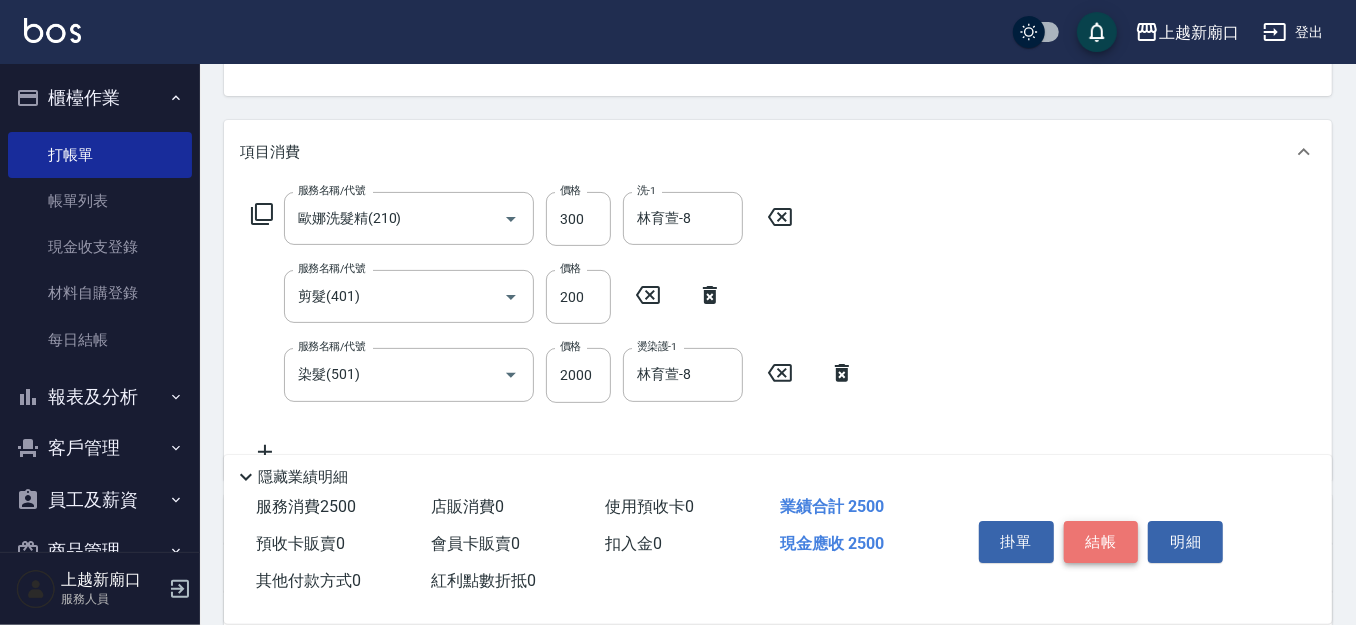 click on "結帳" at bounding box center (1101, 542) 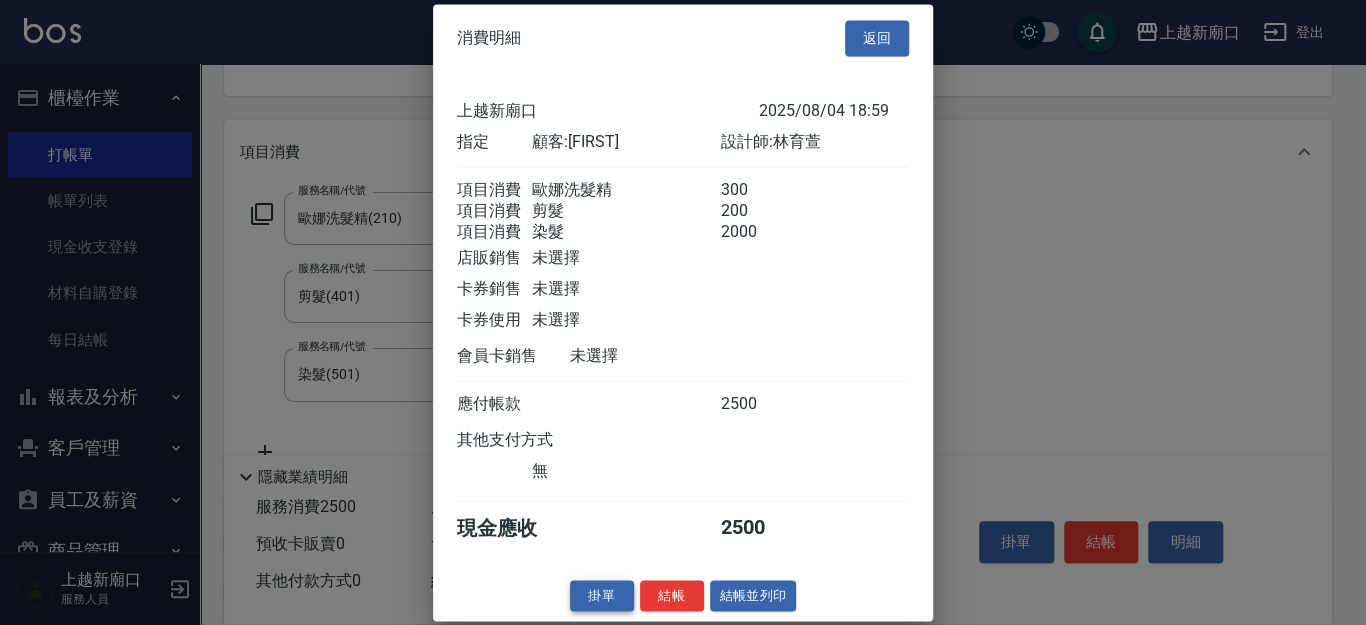 scroll, scrollTop: 17, scrollLeft: 0, axis: vertical 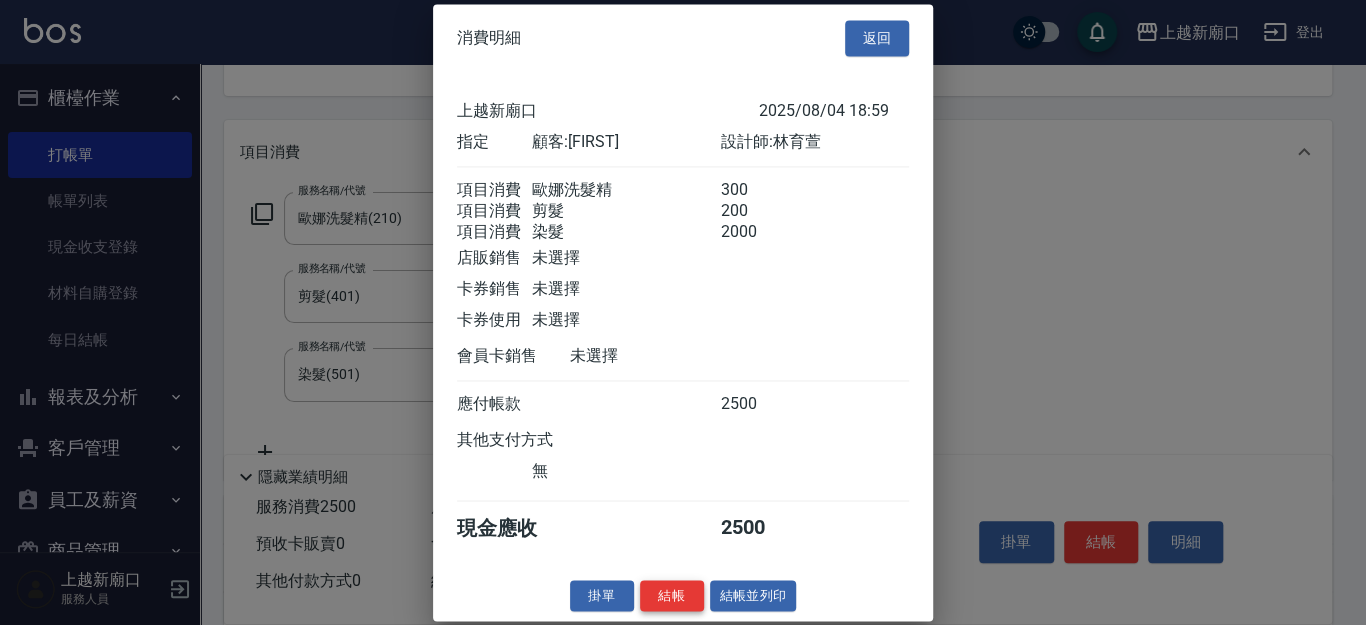 click on "結帳" at bounding box center (672, 595) 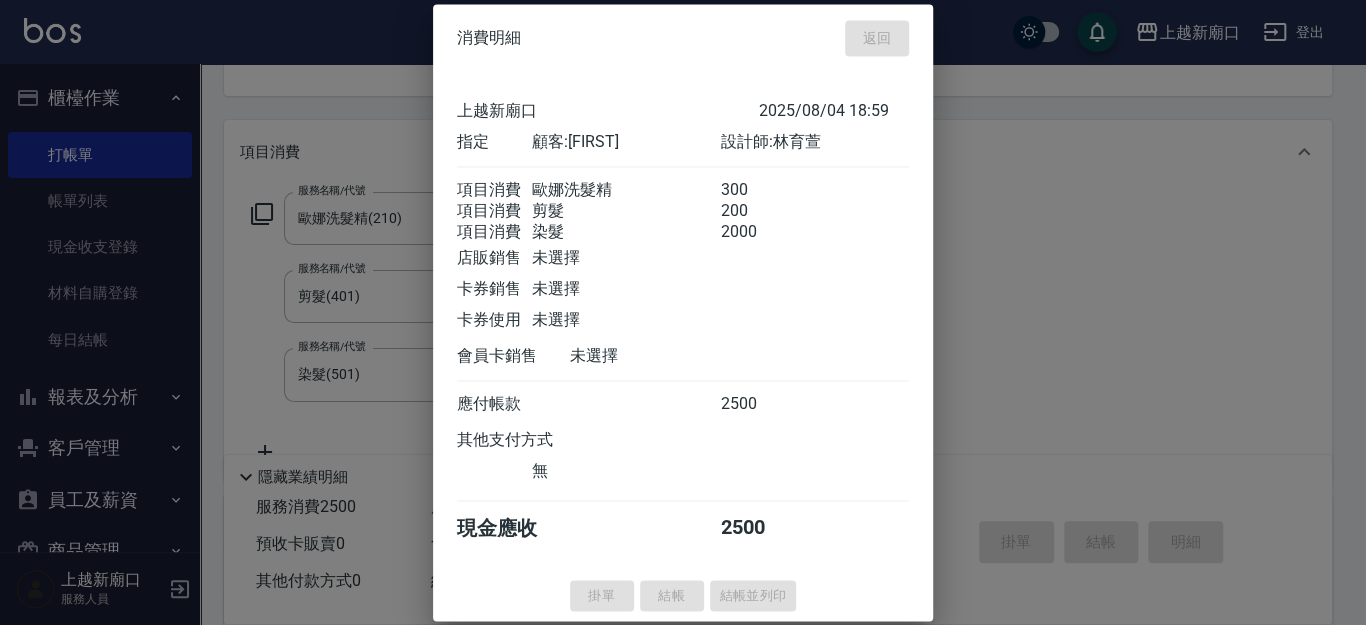 type on "2025/08/04 19:01" 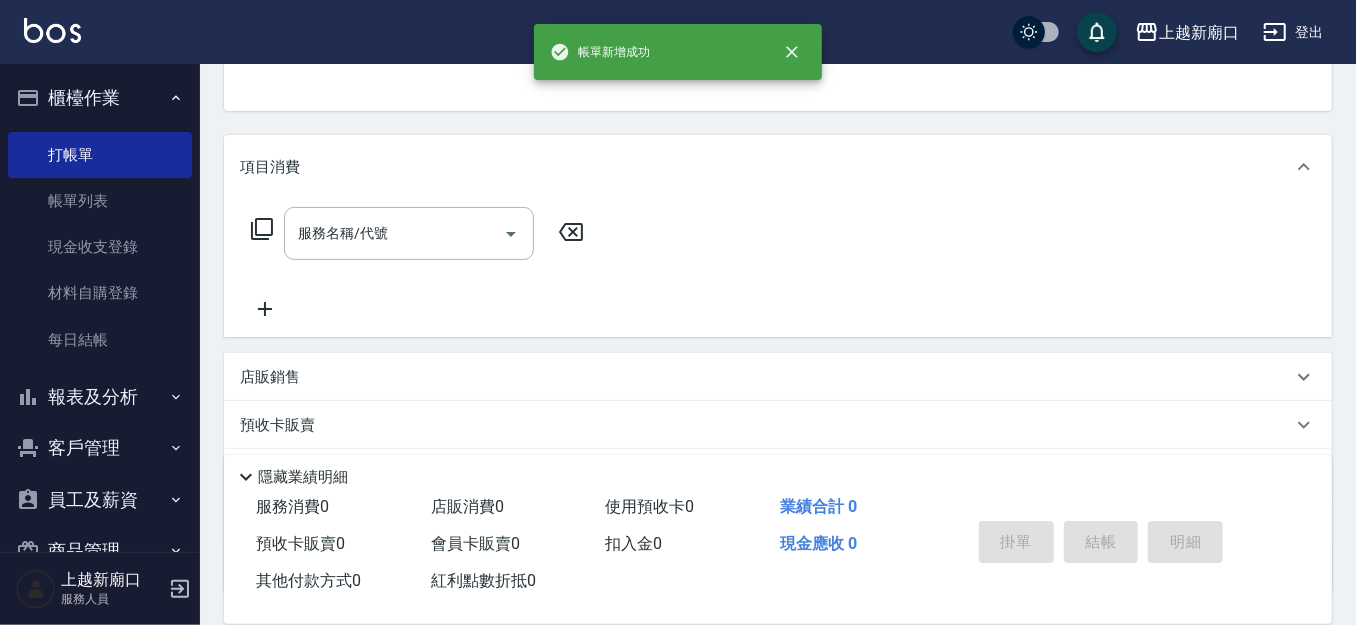 scroll, scrollTop: 0, scrollLeft: 0, axis: both 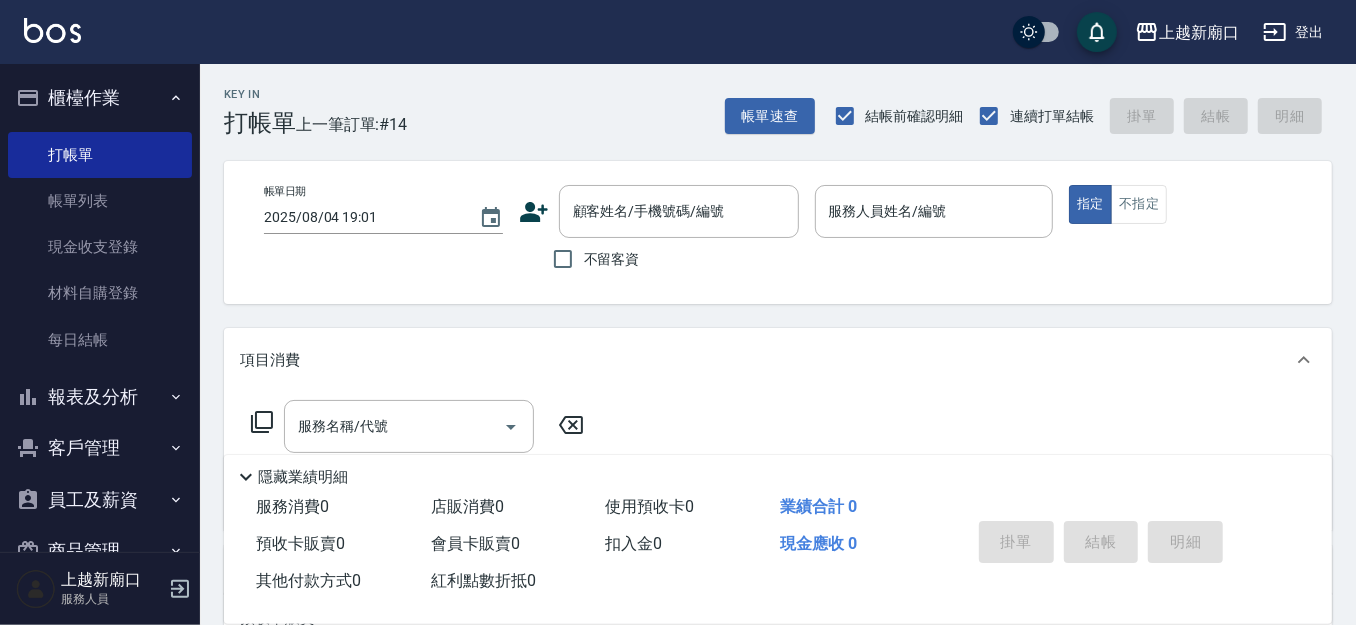 click on "不留客資" at bounding box center (612, 259) 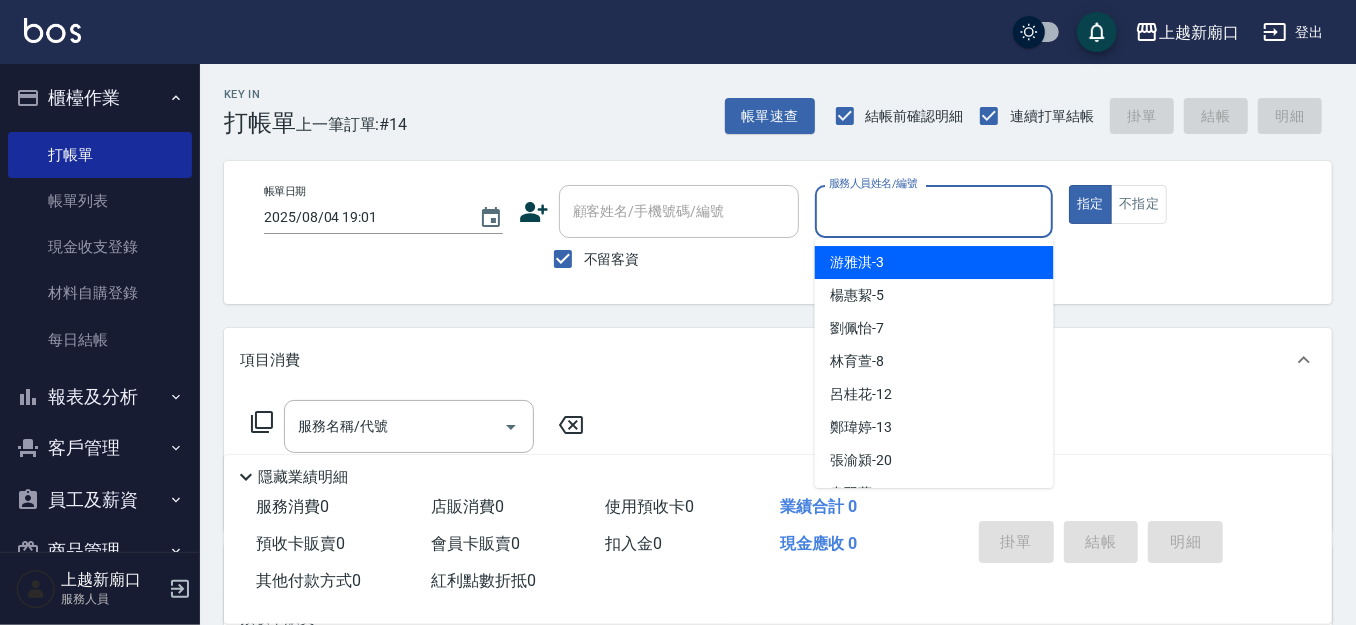 click on "服務人員姓名/編號" at bounding box center (934, 211) 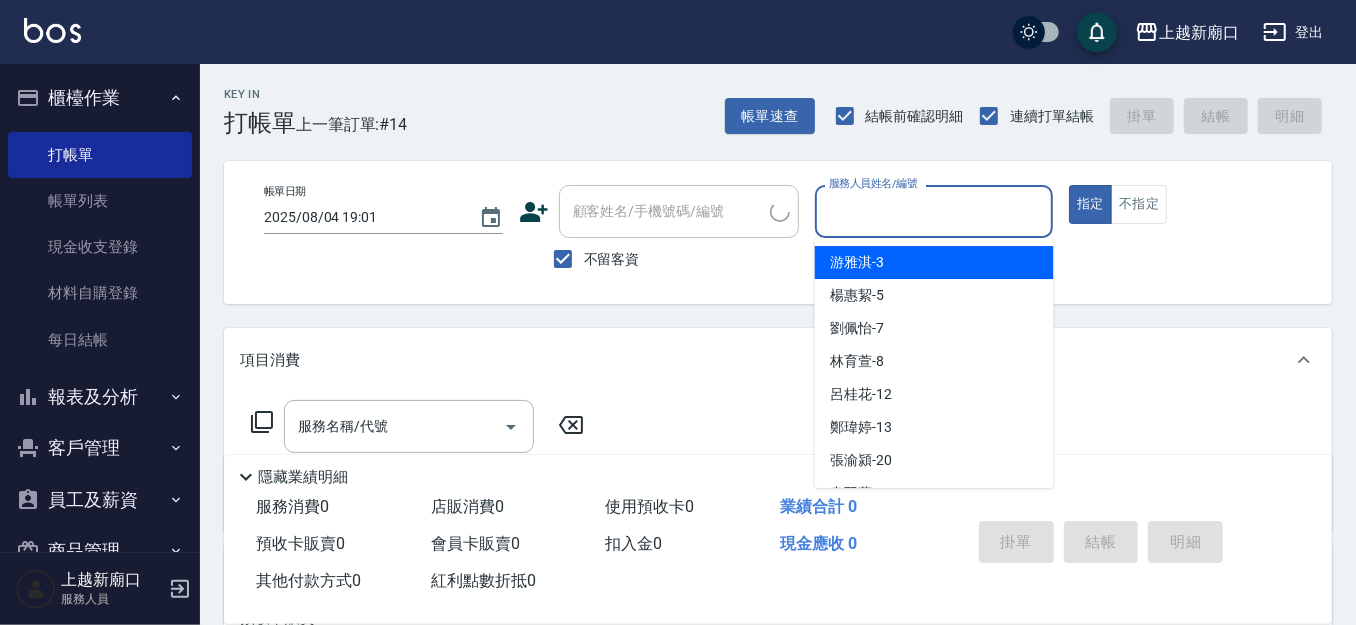 type on "[FIRST] [PHONE]" 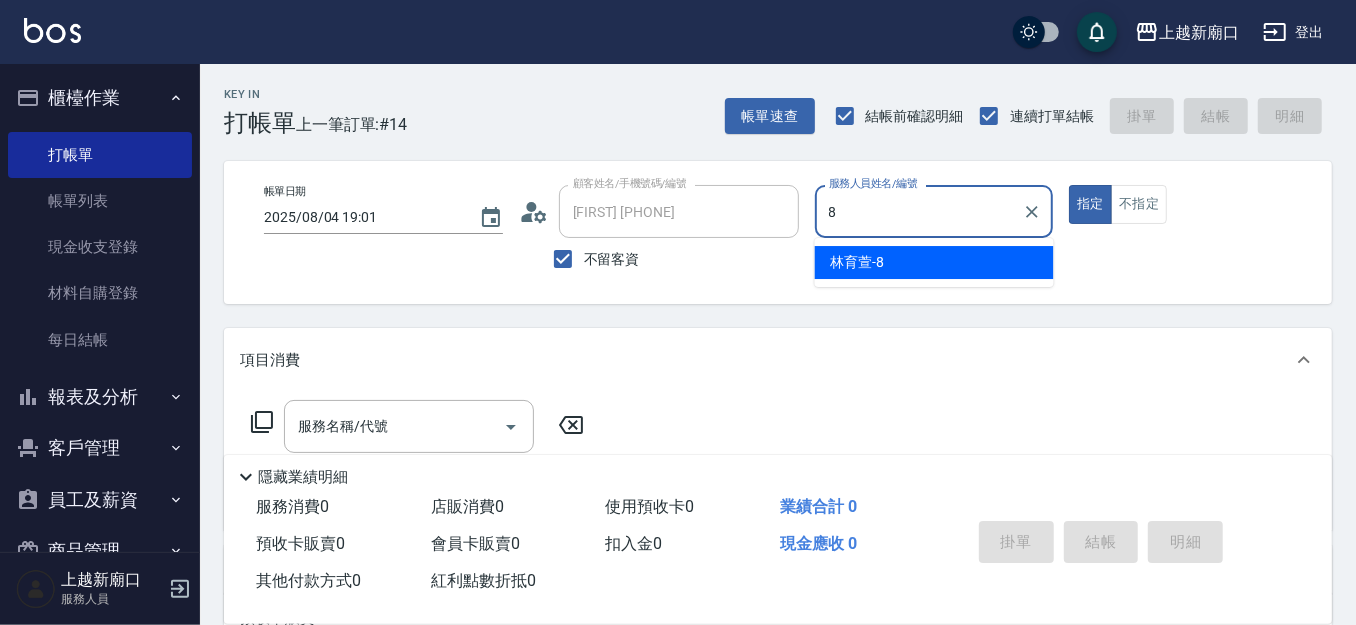 type on "林育萱-8" 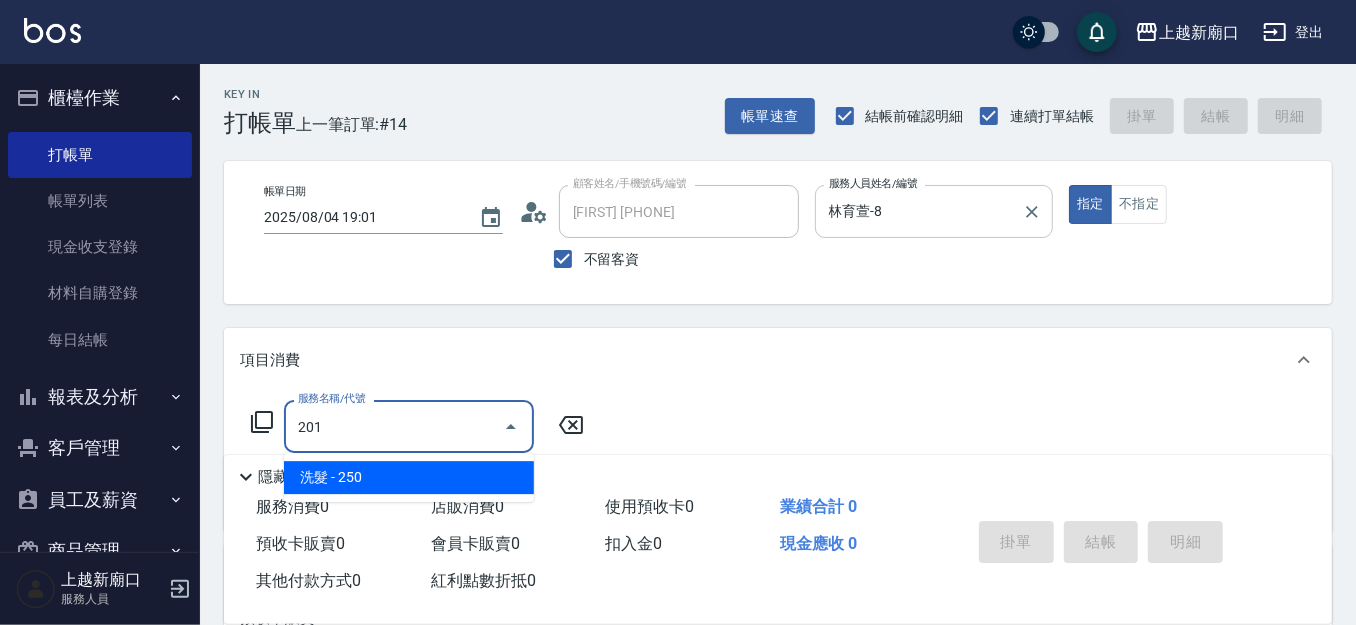type on "洗髮(201)" 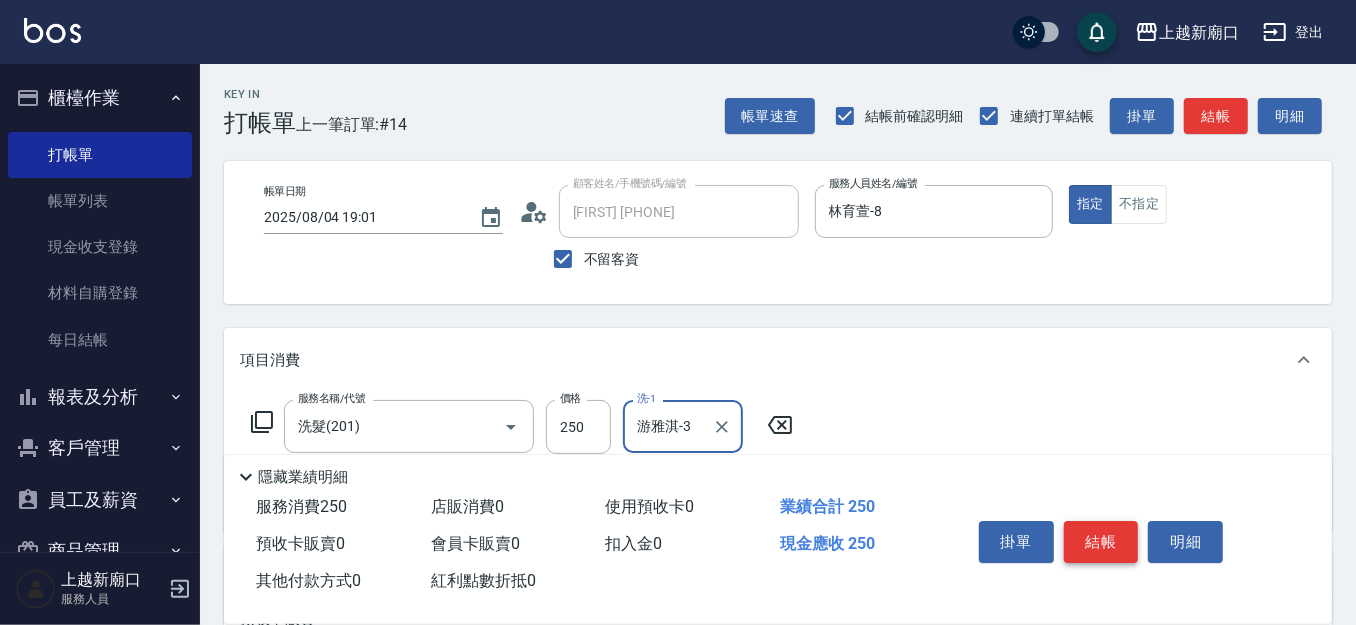 type on "游雅淇-3" 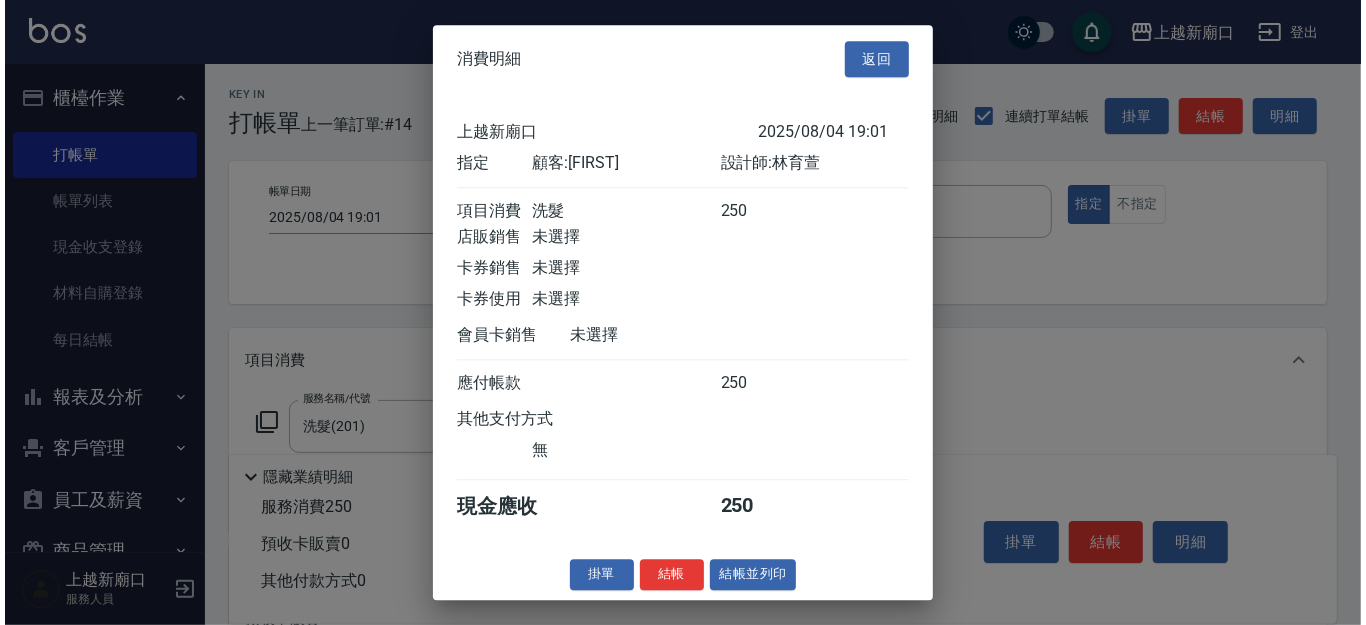 scroll, scrollTop: 208, scrollLeft: 0, axis: vertical 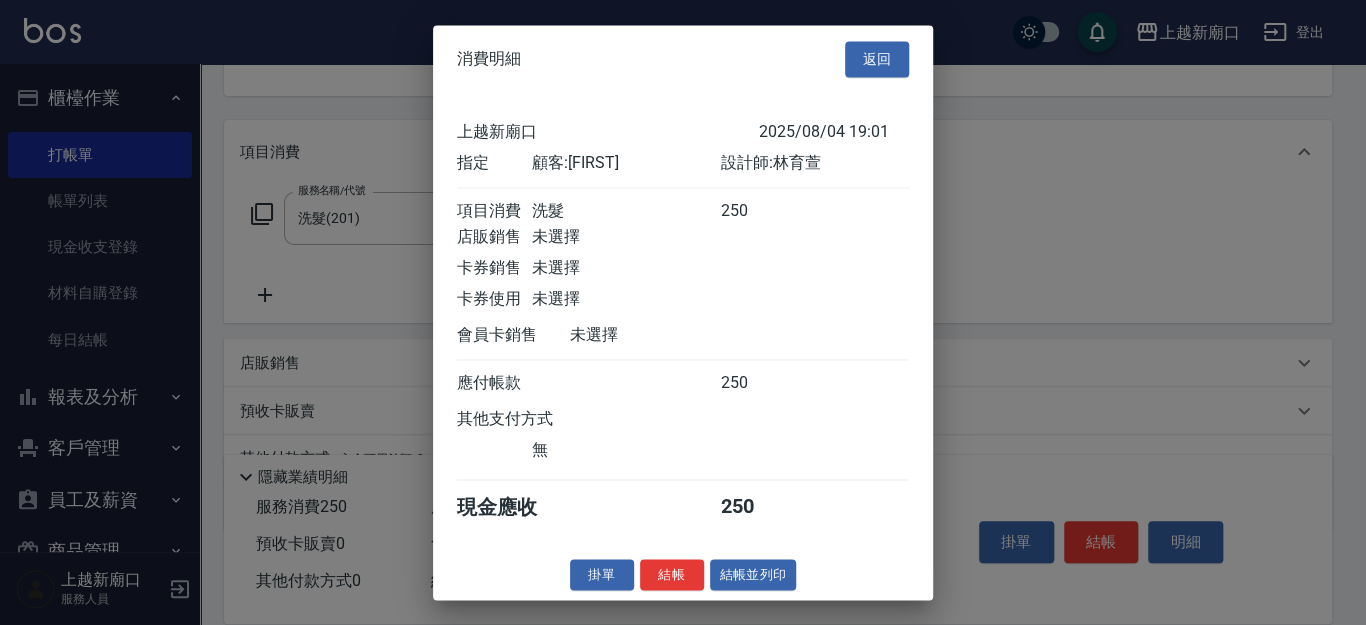 drag, startPoint x: 681, startPoint y: 588, endPoint x: 684, endPoint y: 569, distance: 19.235384 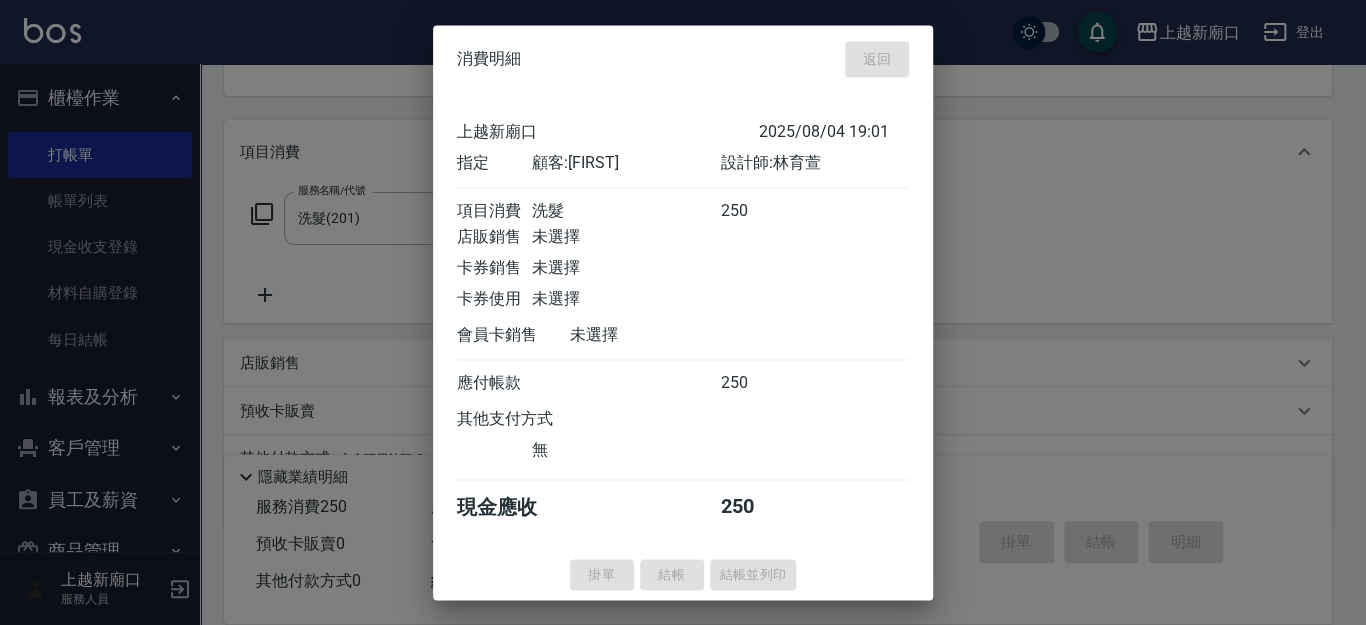 type on "2025/08/04 19:02" 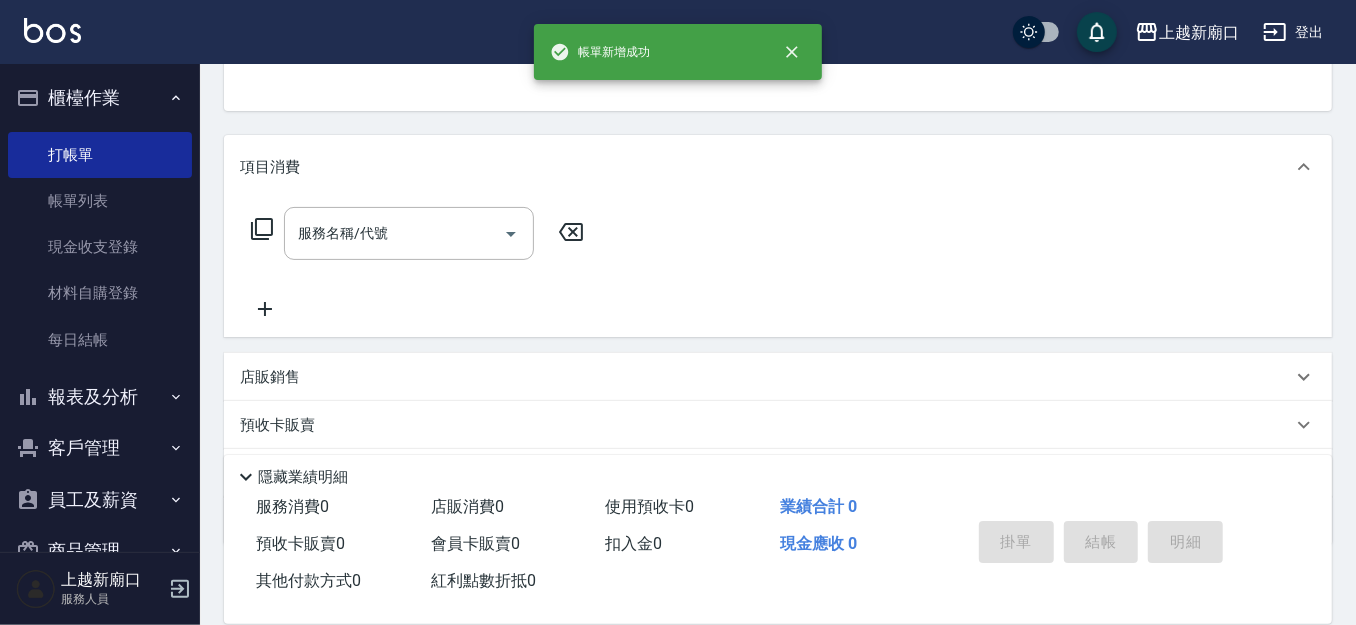 scroll, scrollTop: 0, scrollLeft: 0, axis: both 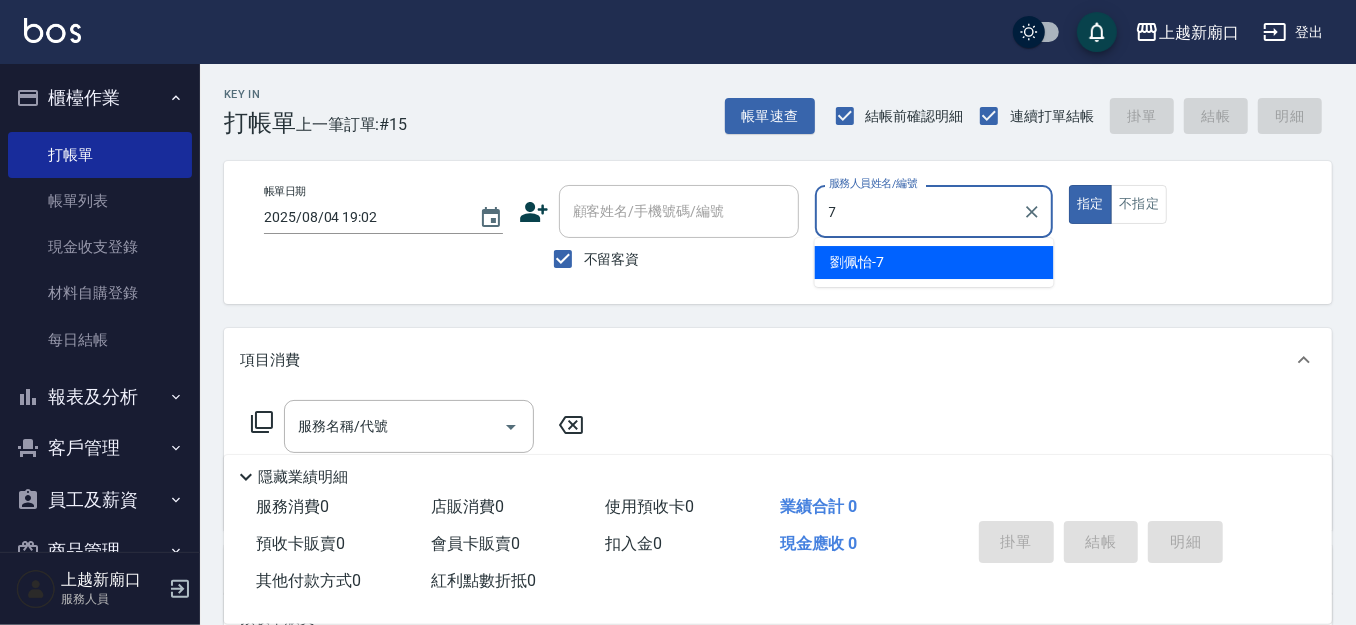 type on "劉佩怡-7" 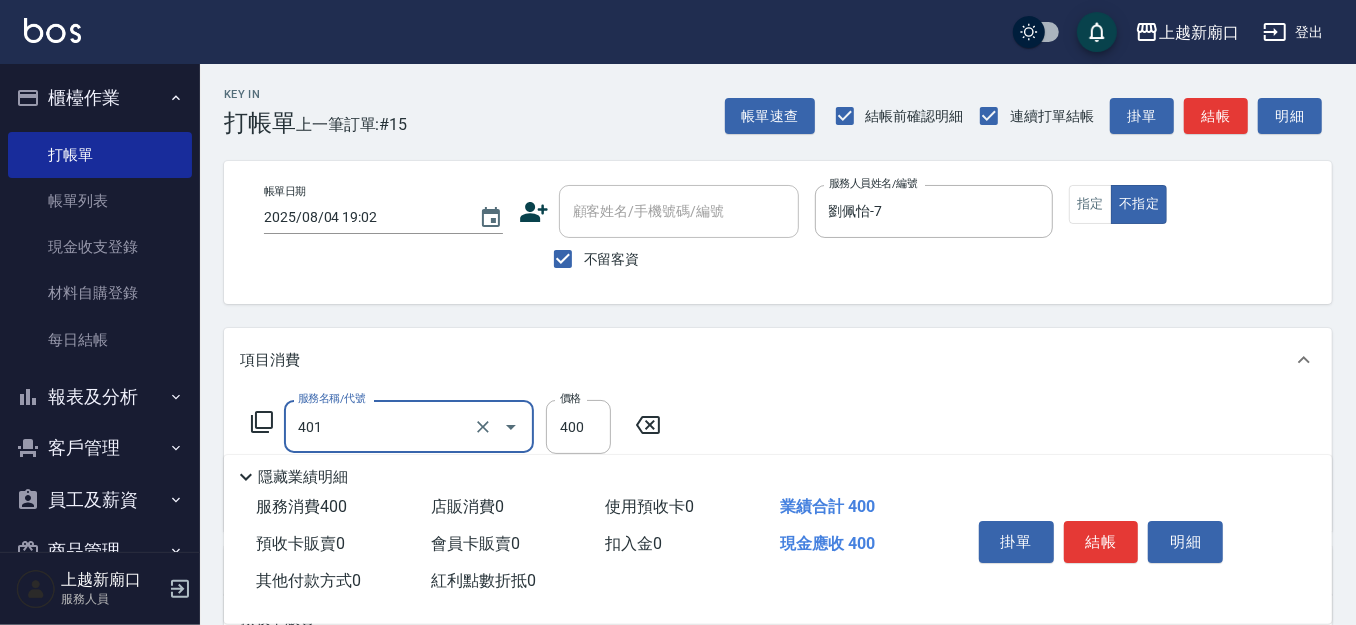 type on "剪髮(401)" 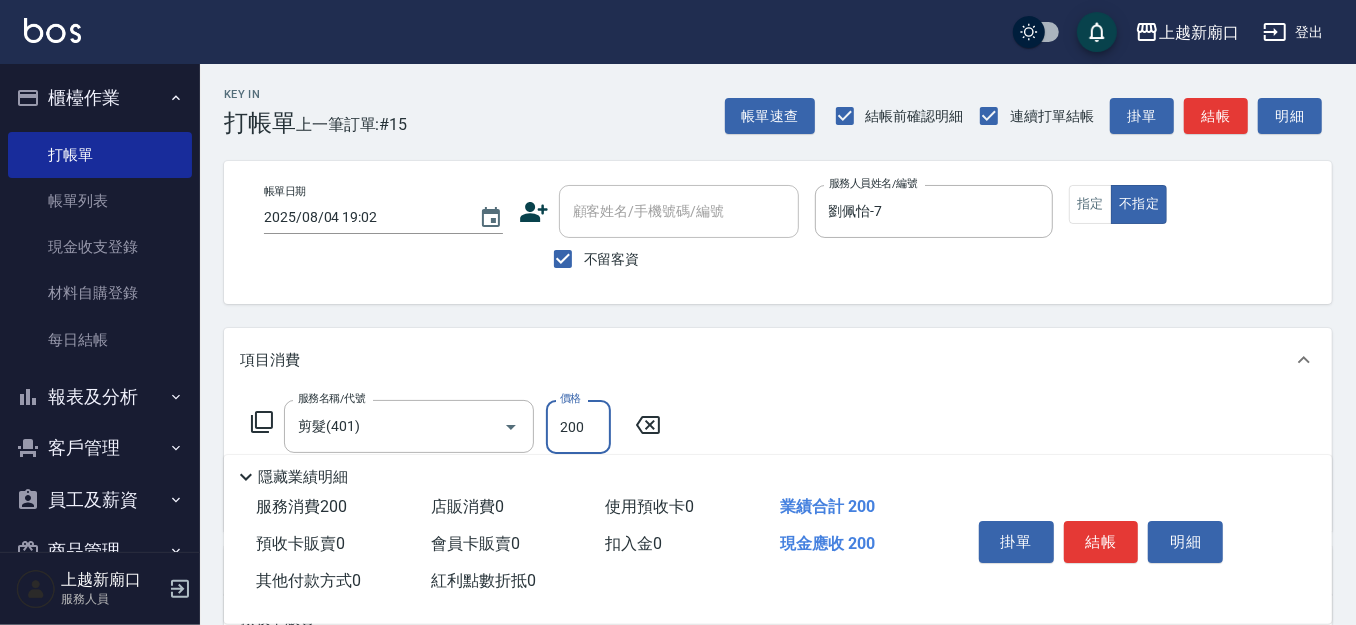type on "200" 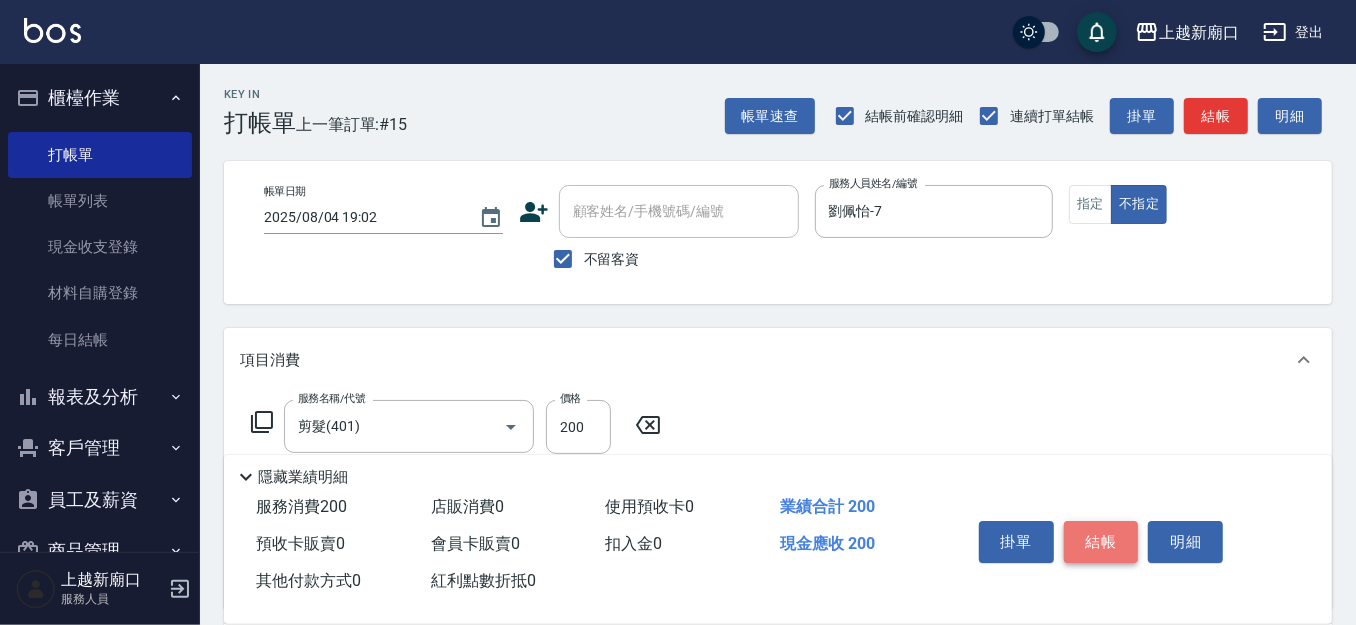 click on "結帳" at bounding box center [1101, 542] 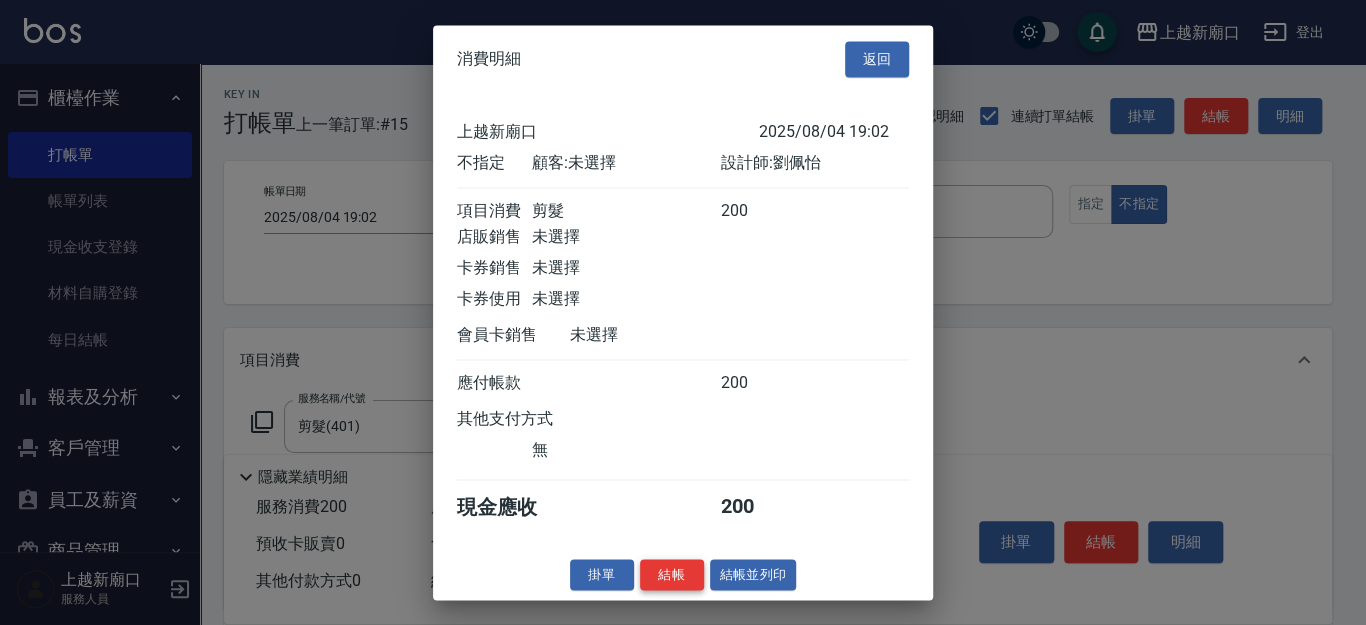 click on "結帳" at bounding box center [672, 574] 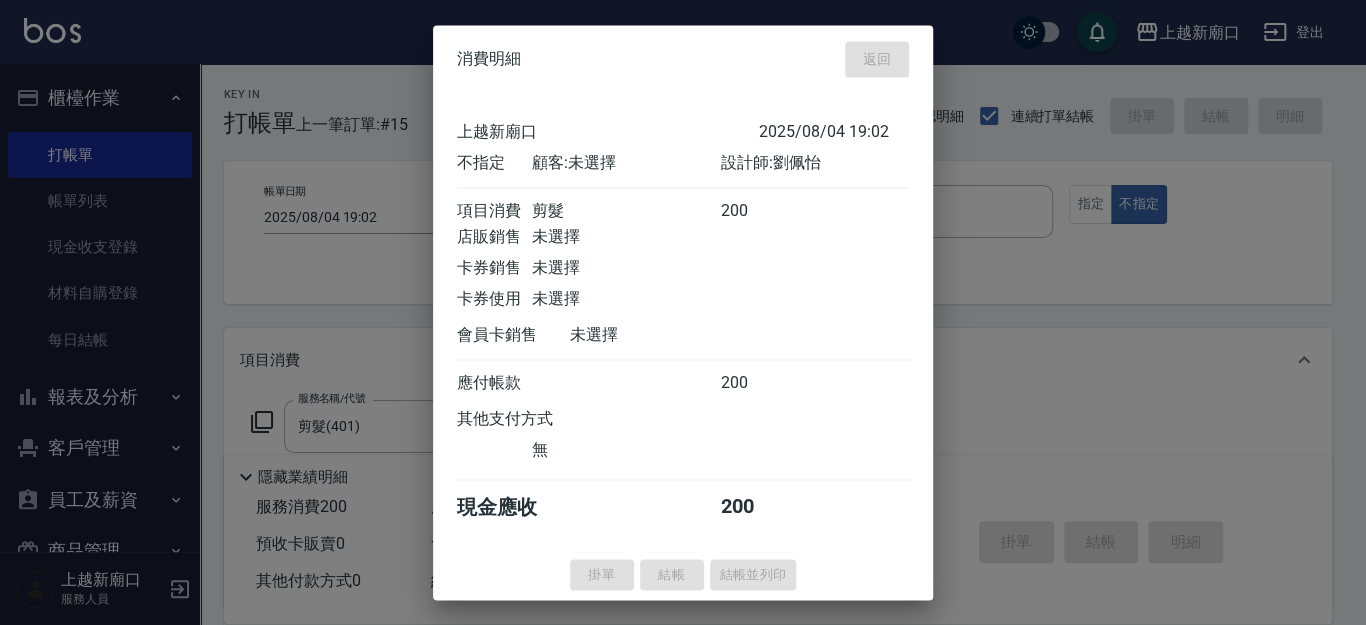 type 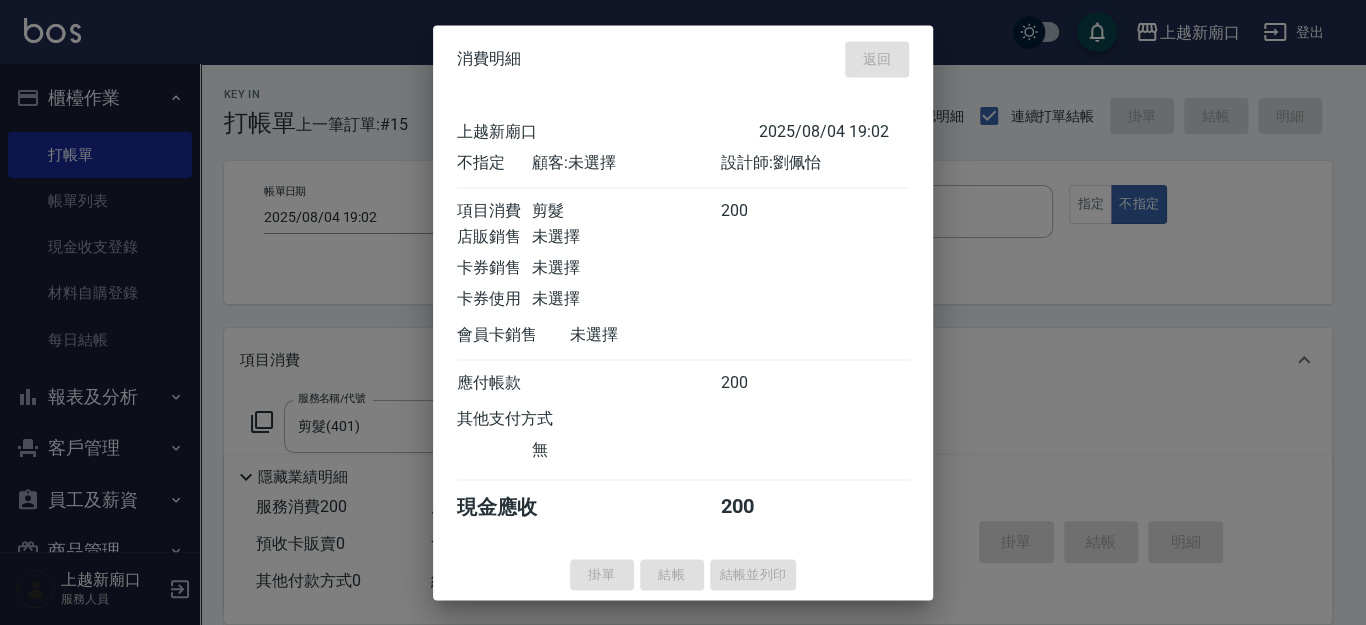type 